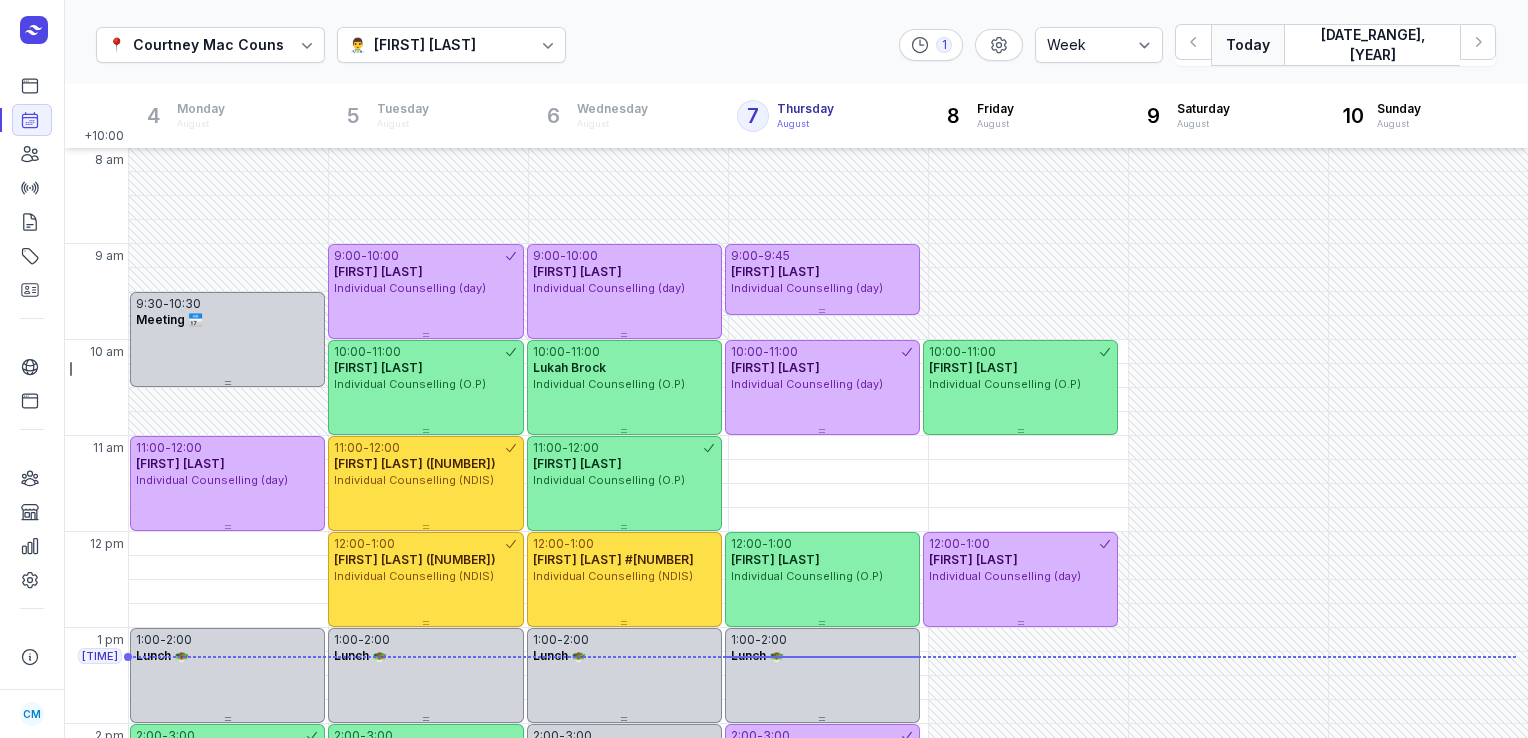select on "week" 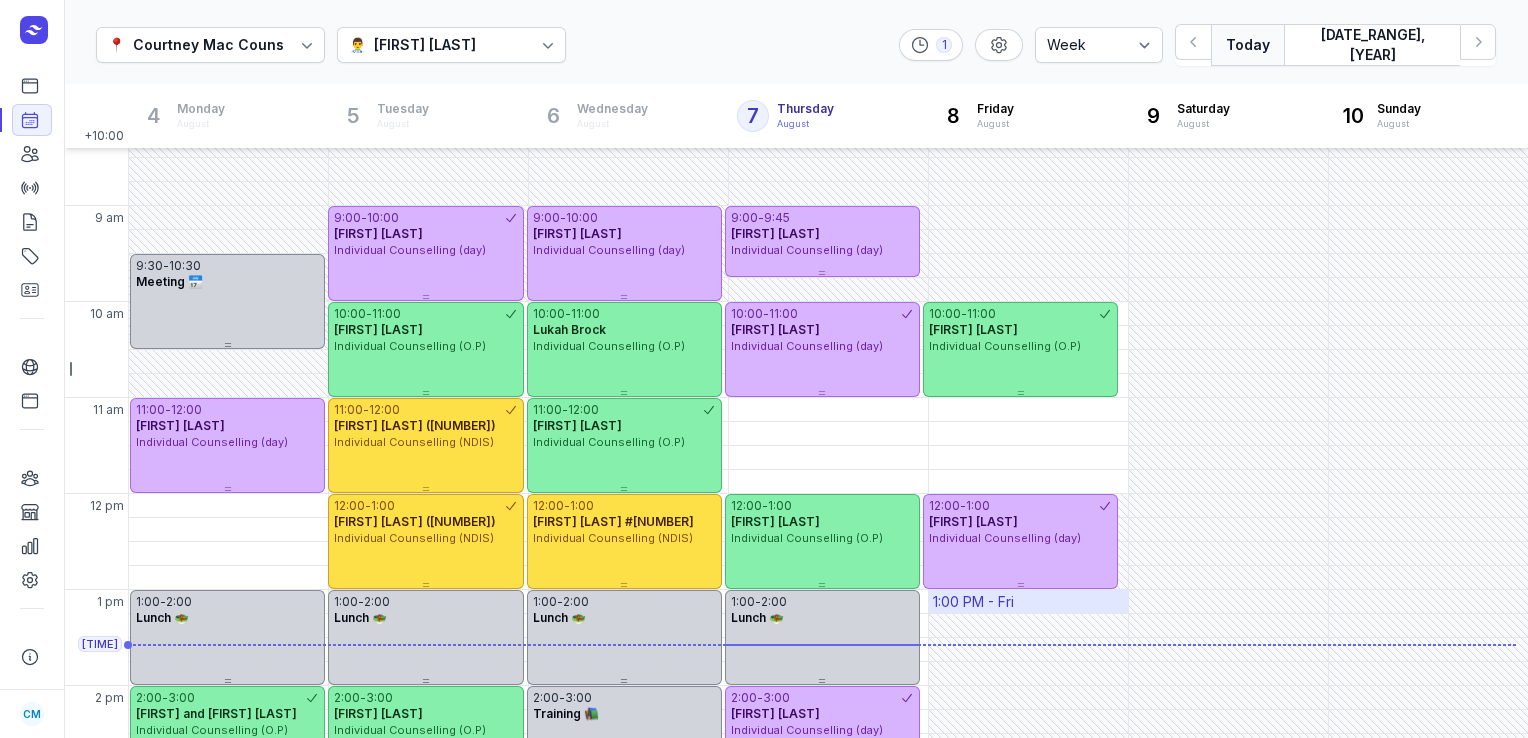 scroll, scrollTop: 5, scrollLeft: 0, axis: vertical 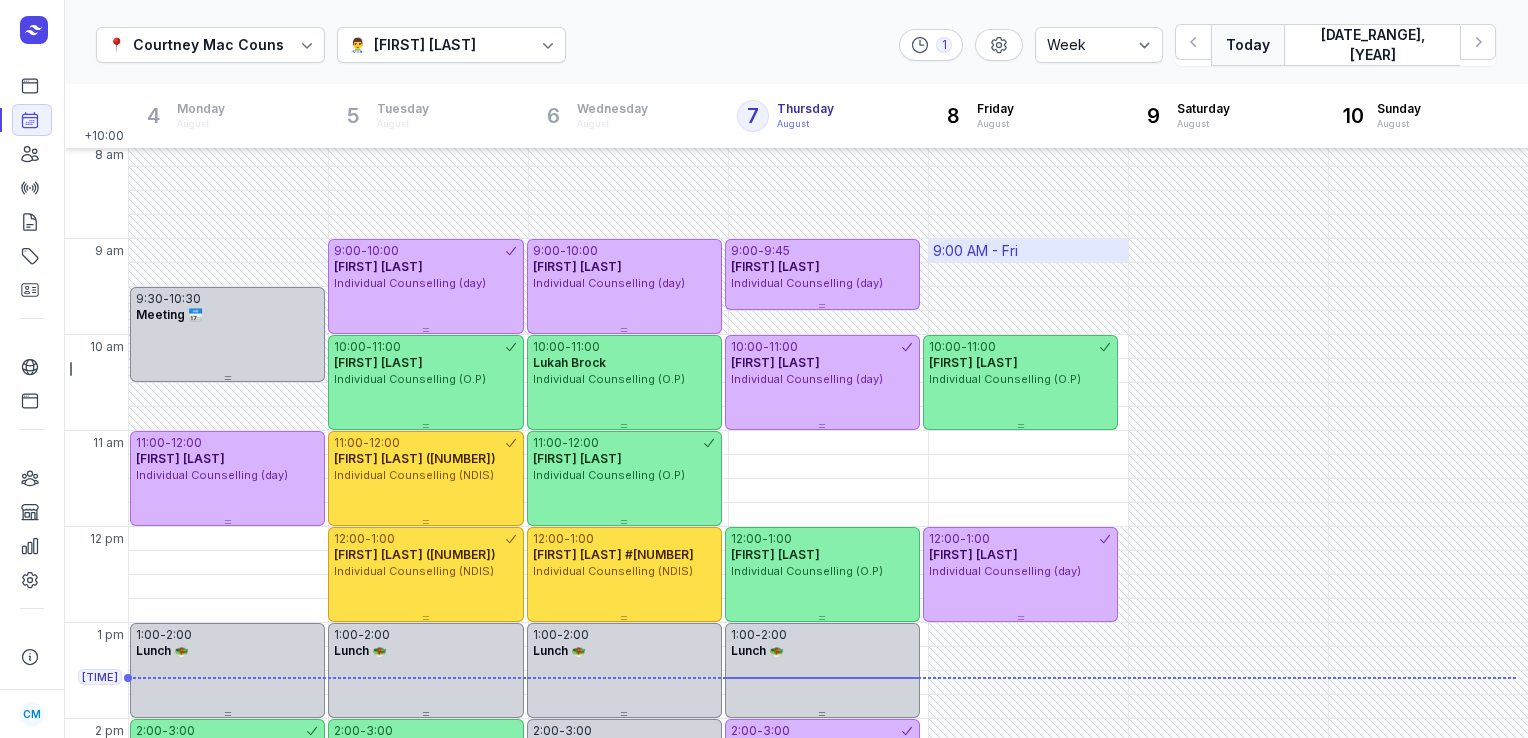 click on "9:00 AM - Fri" at bounding box center (1028, 250) 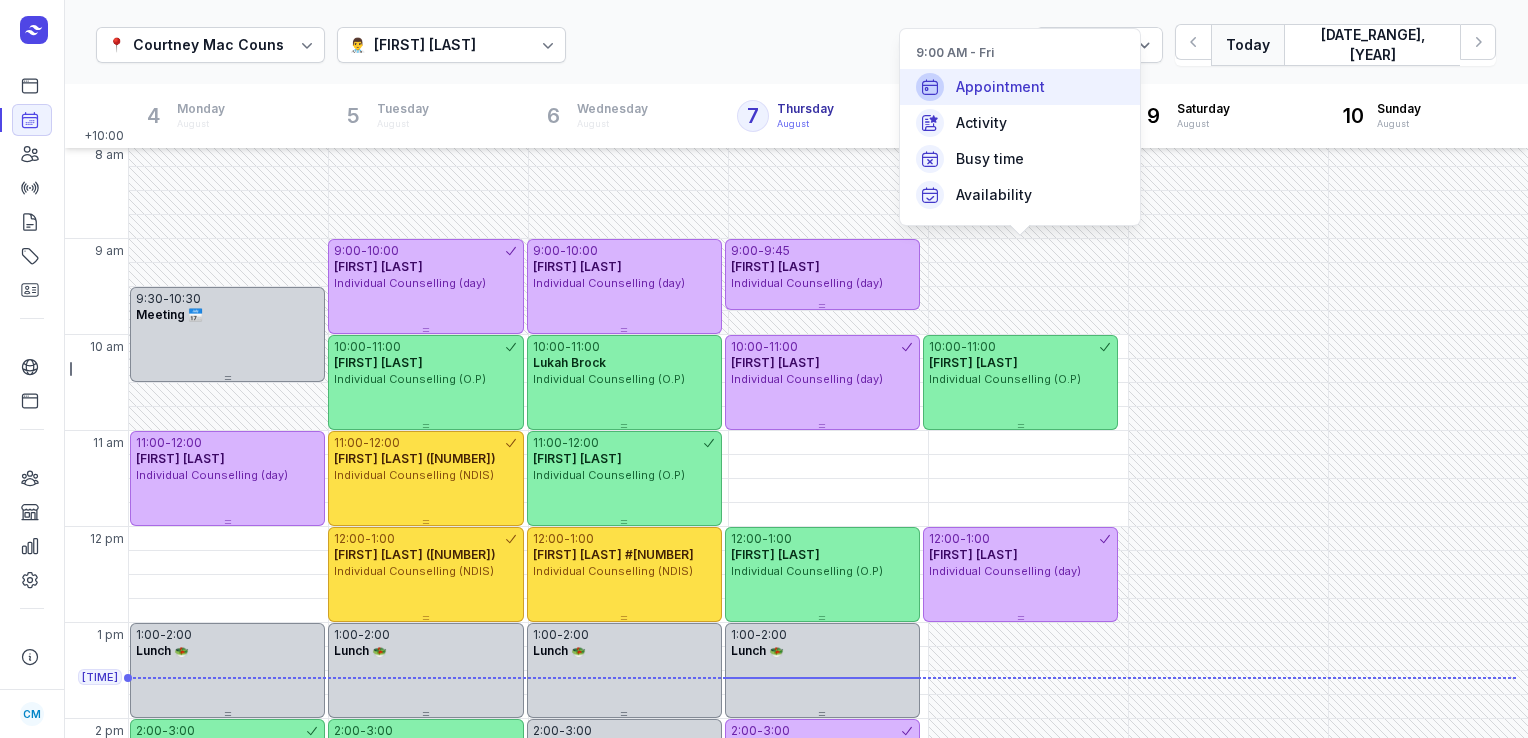 click on "Appointment" at bounding box center (1000, 87) 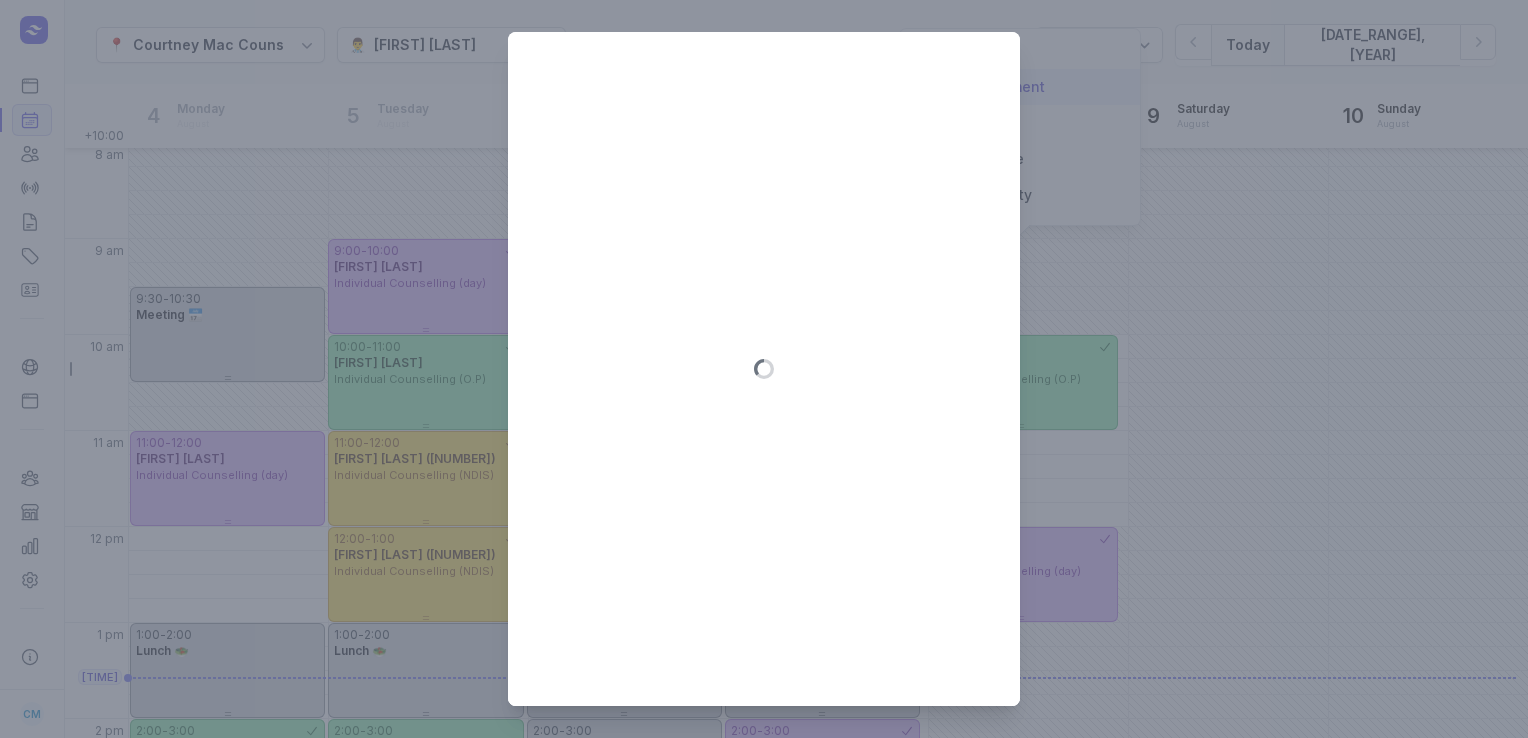 type on "[YEAR]-[MONTH]-[DAY]" 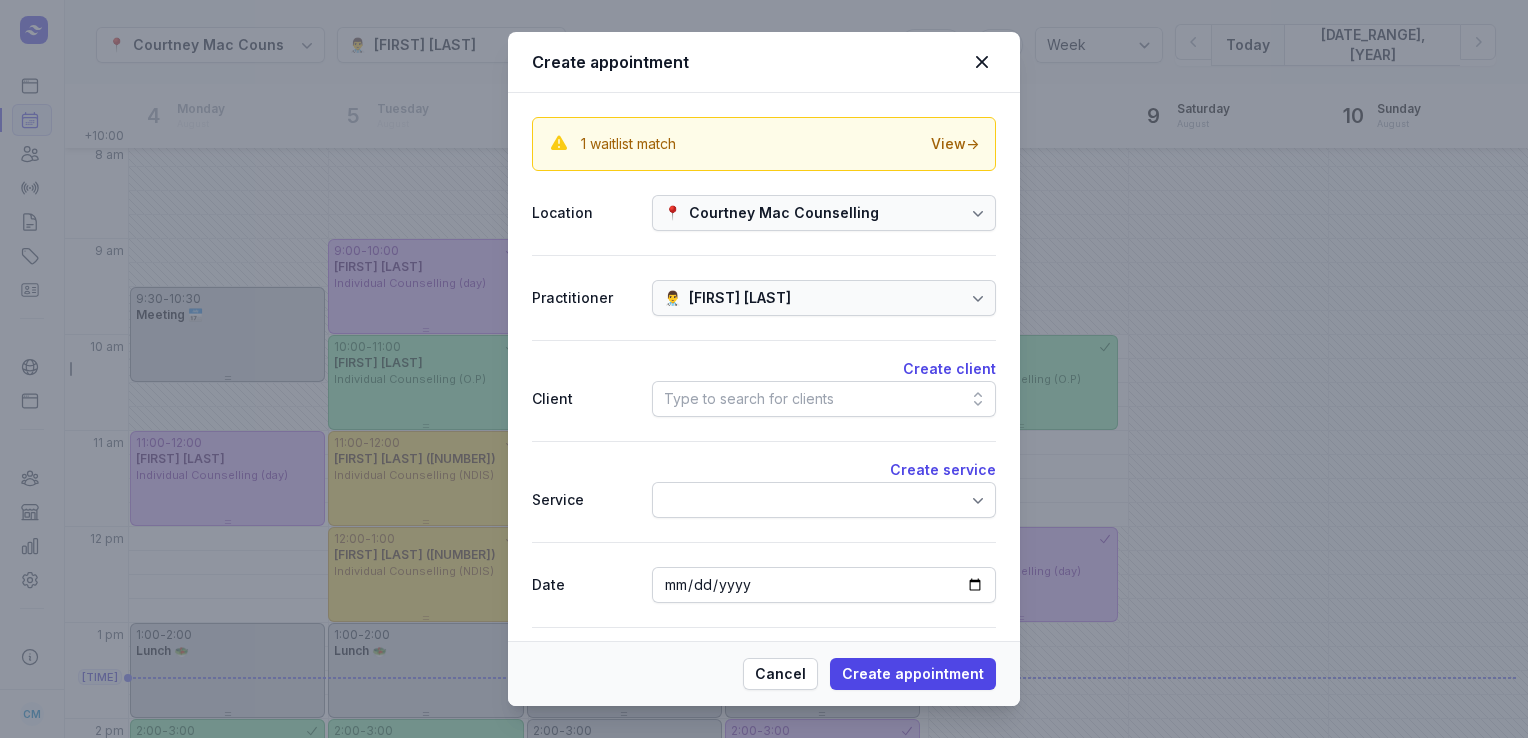 click on "Type to search for clients" 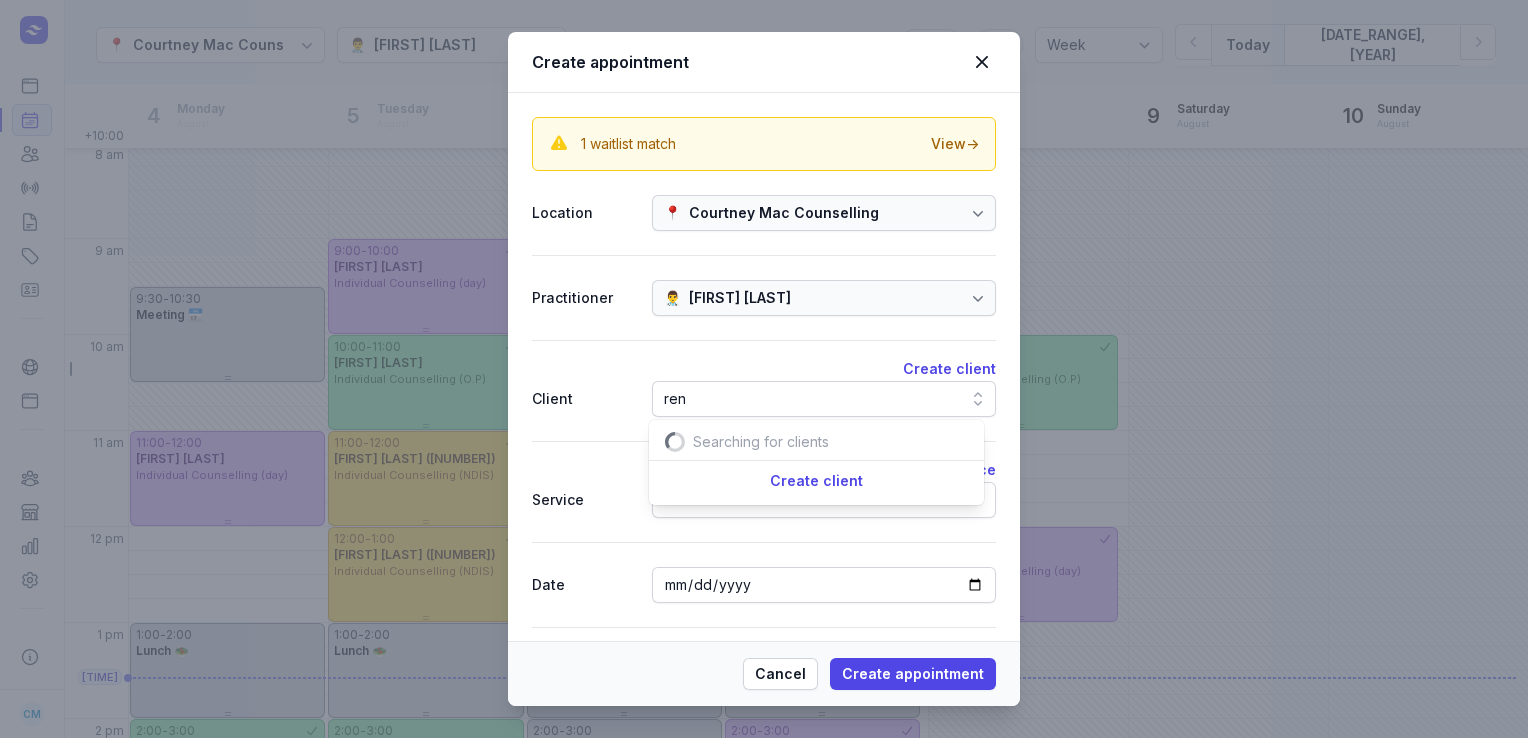 scroll, scrollTop: 0, scrollLeft: 19, axis: horizontal 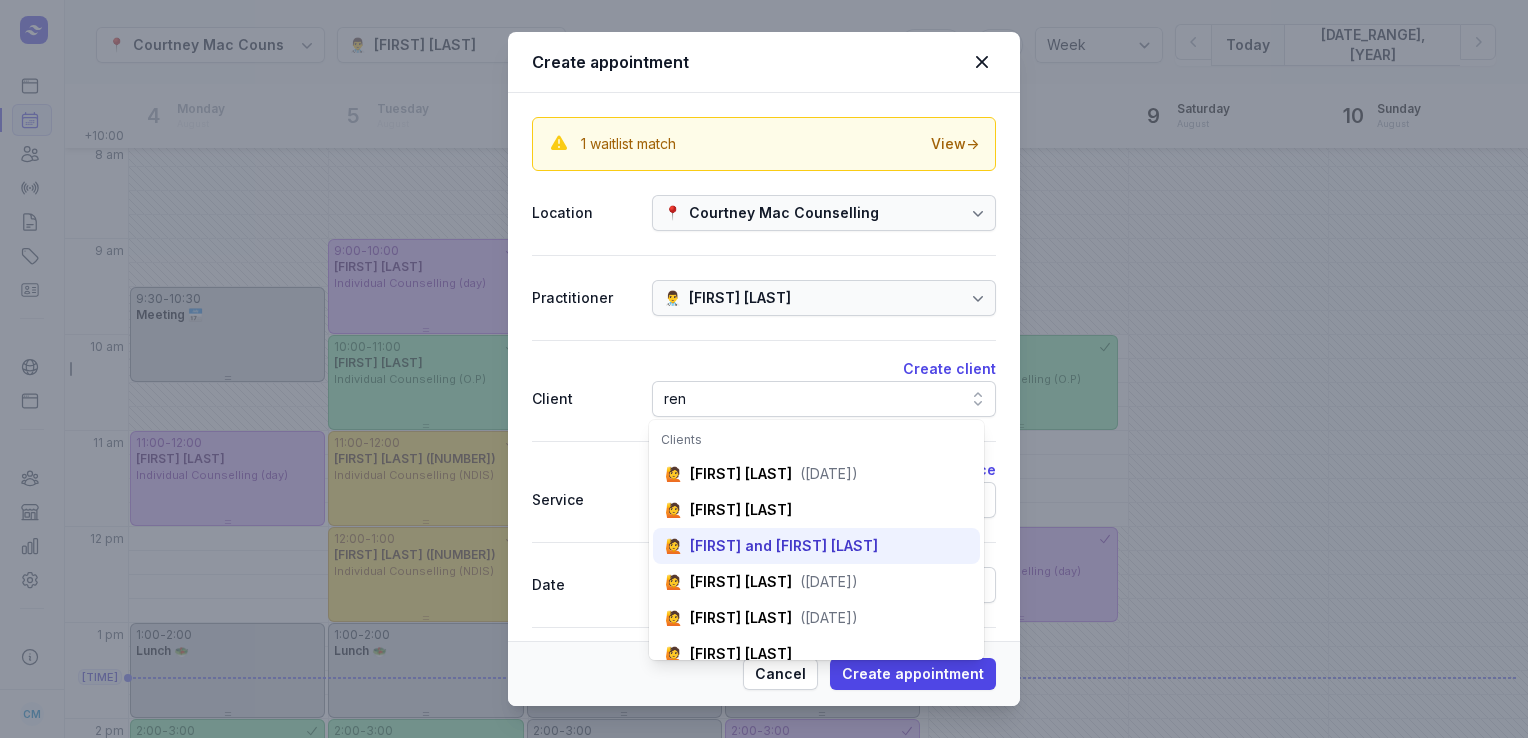type on "ren" 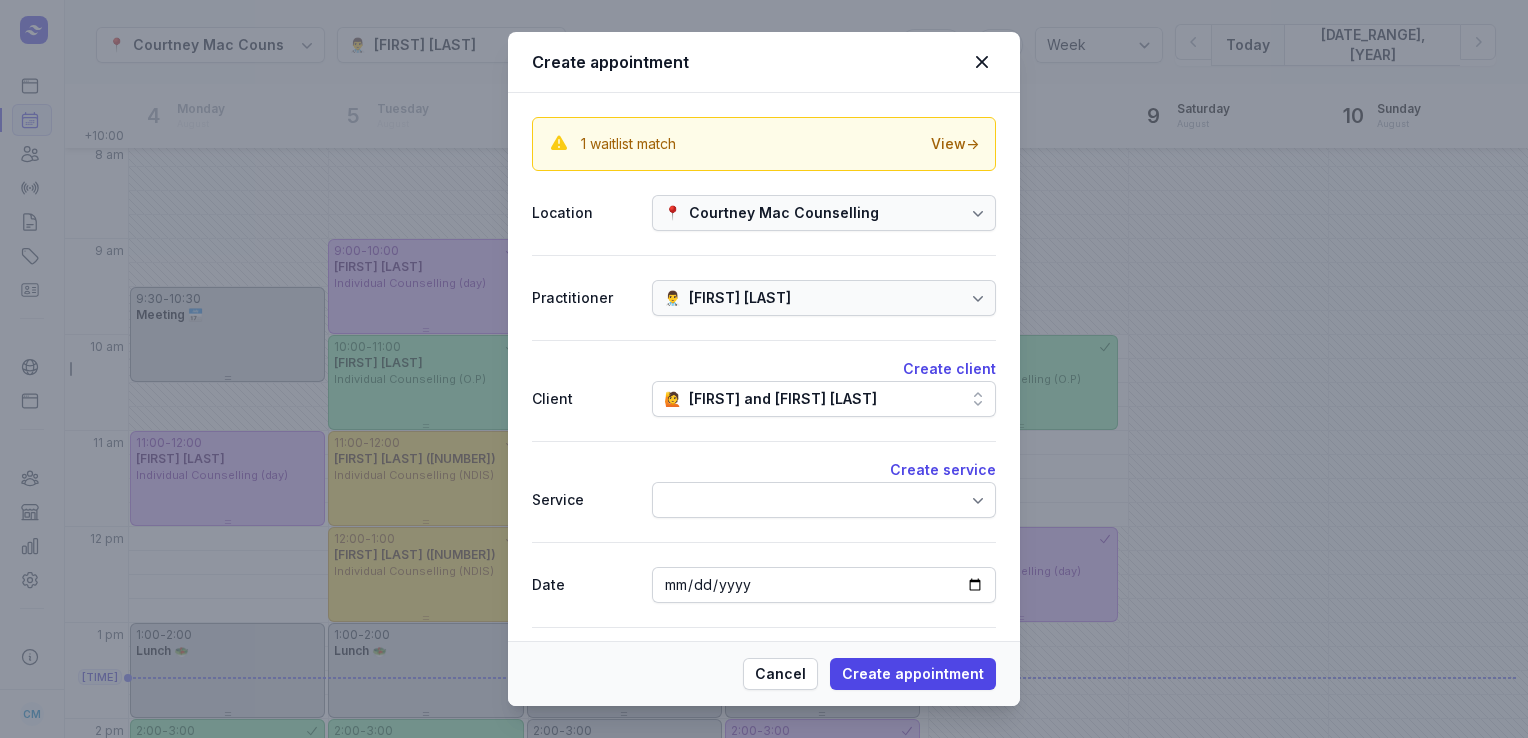 click at bounding box center [824, 500] 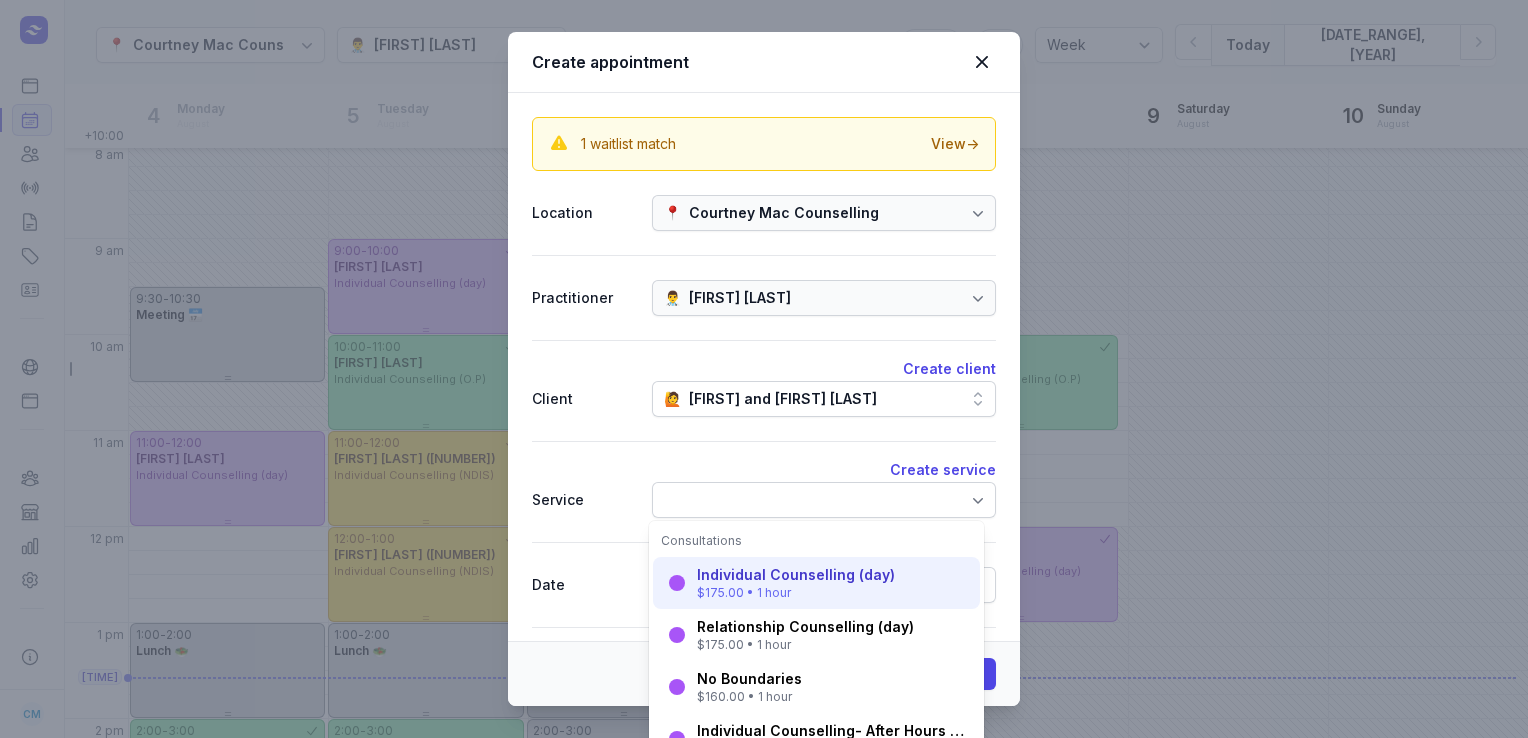 click on "Individual Counselling (day)" at bounding box center (796, 575) 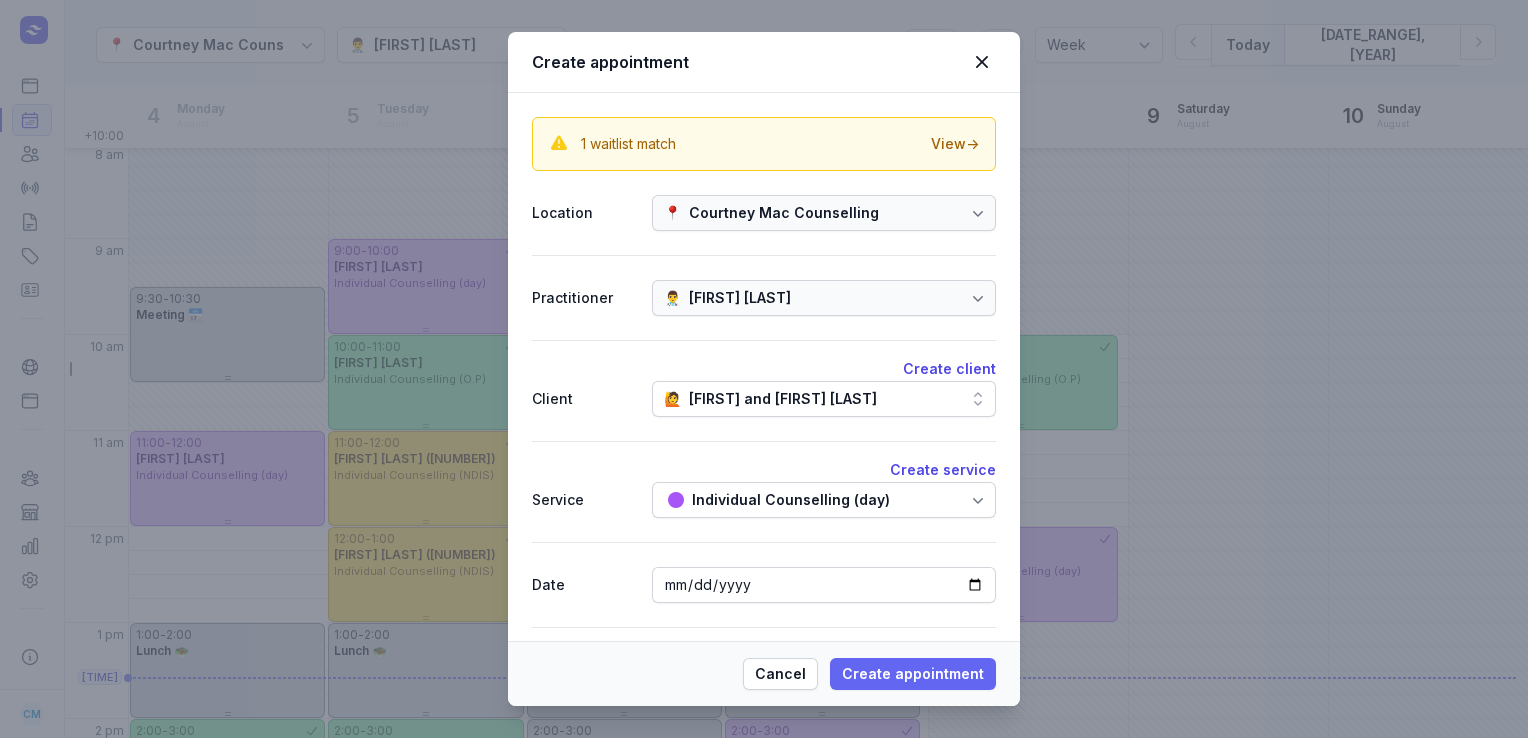 click on "Create appointment" at bounding box center (913, 674) 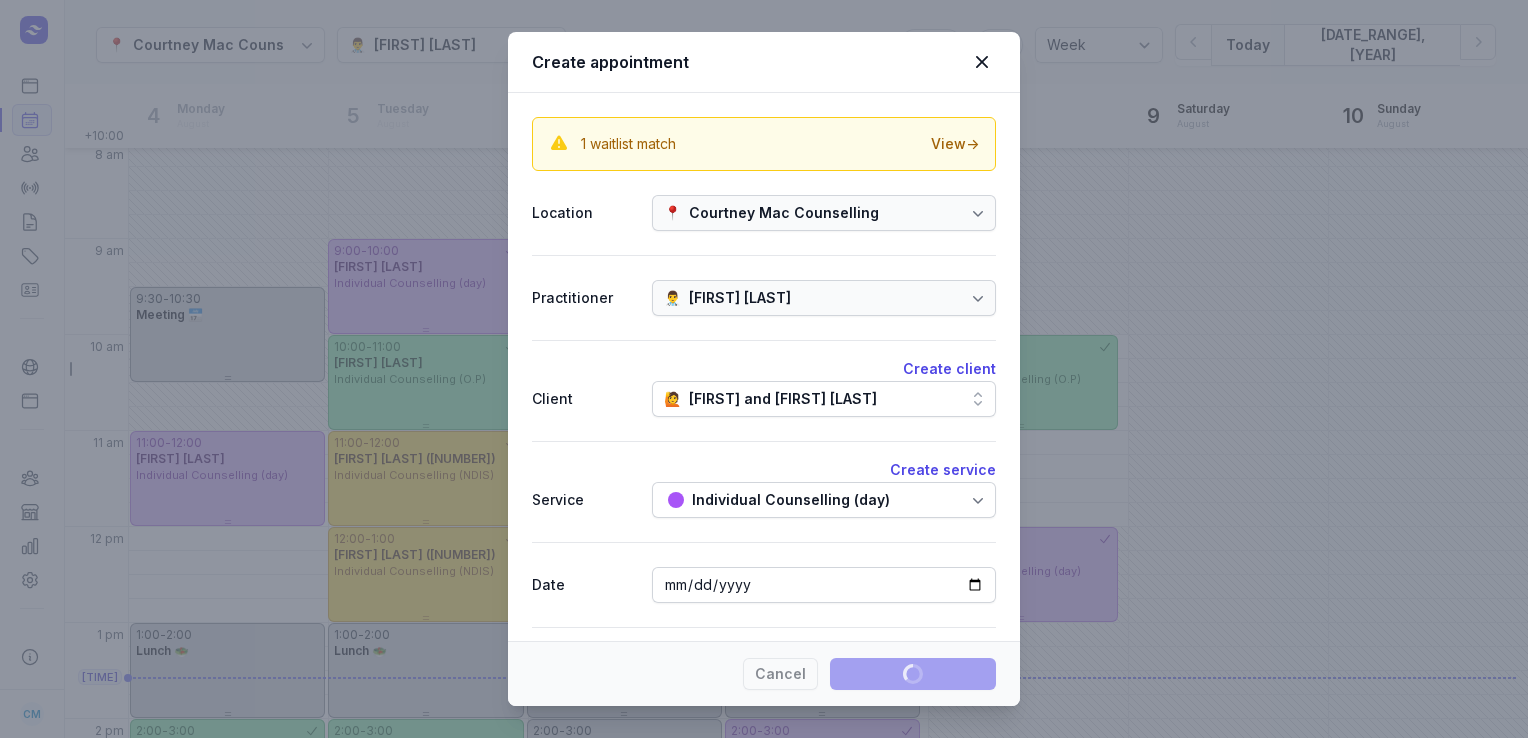 type 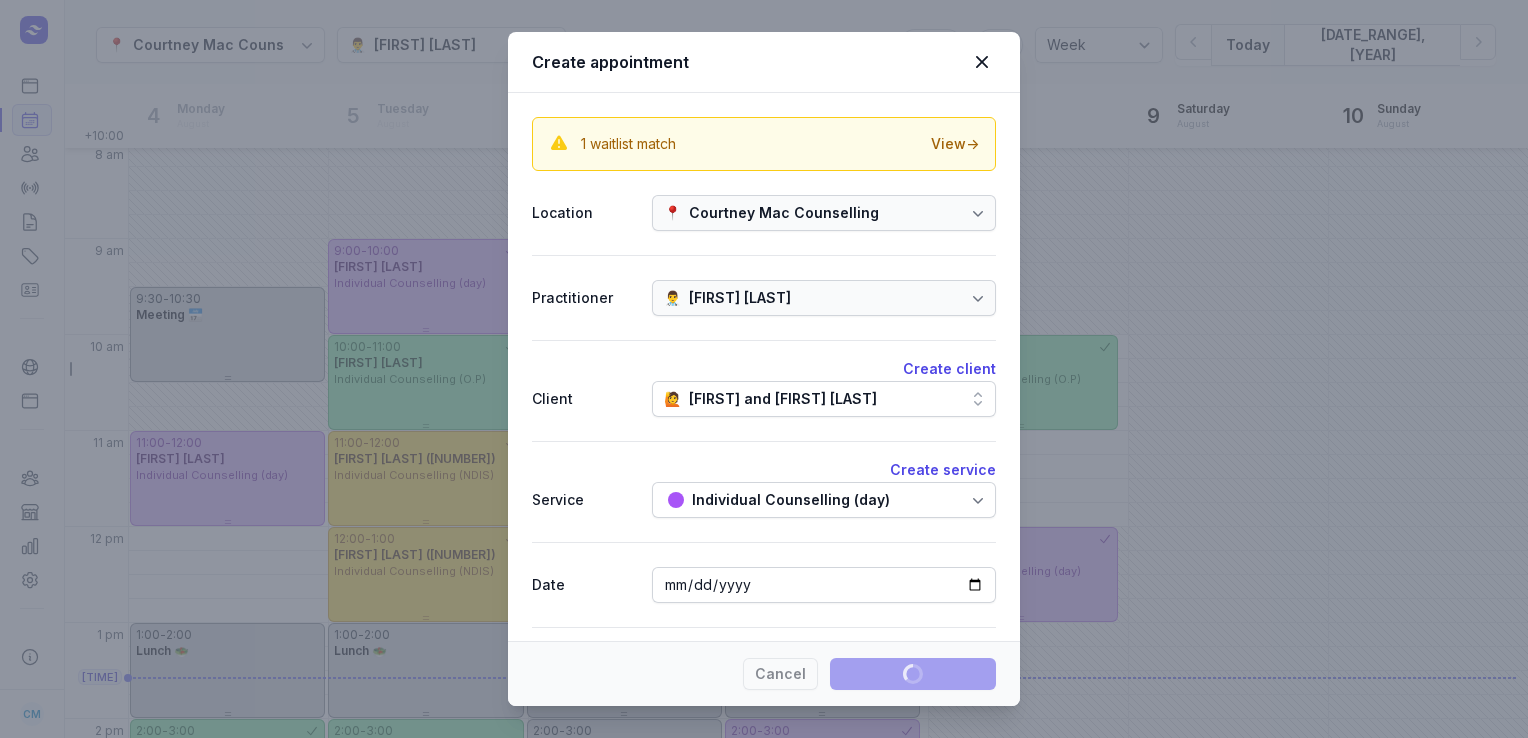 select 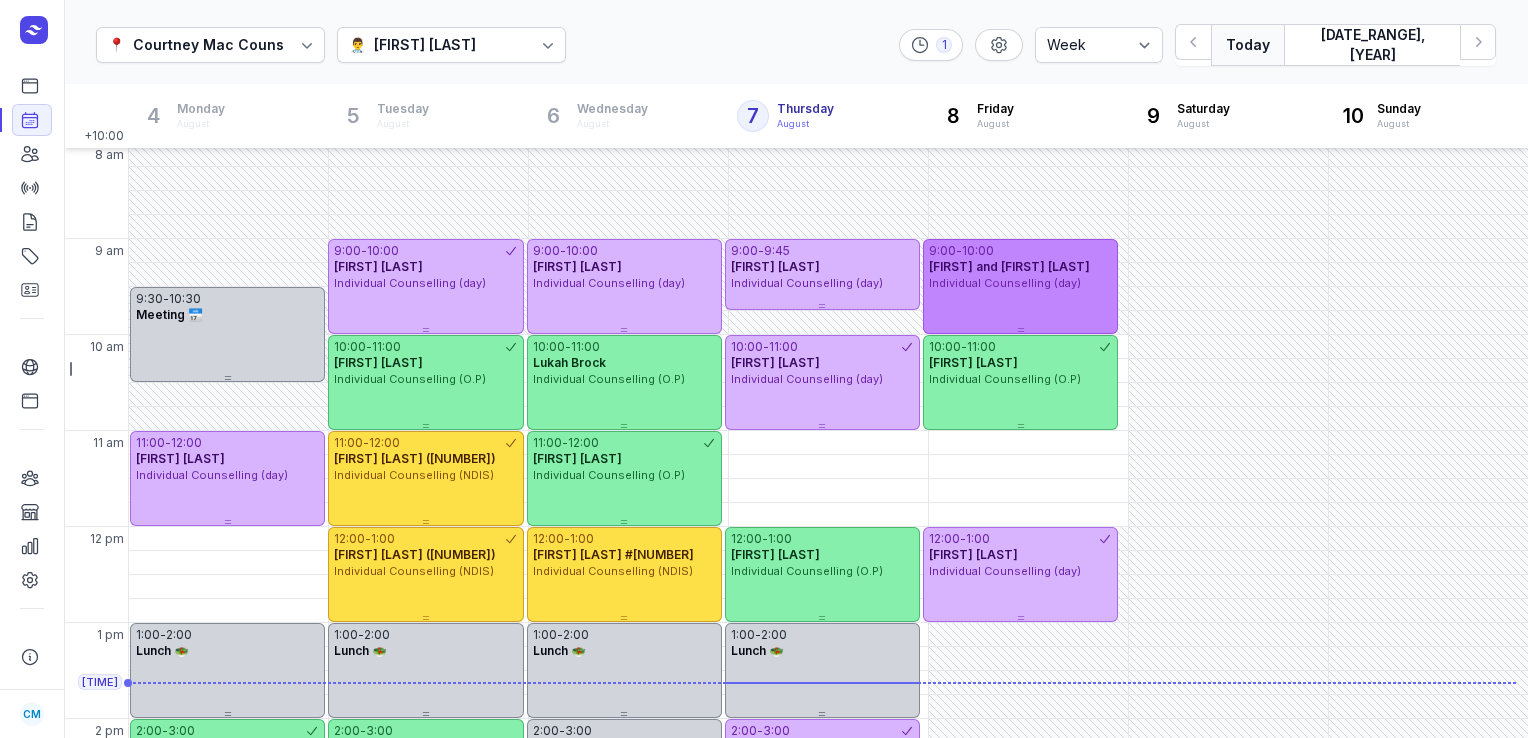 click on "[TIME] - [TIME]" at bounding box center [1020, 251] 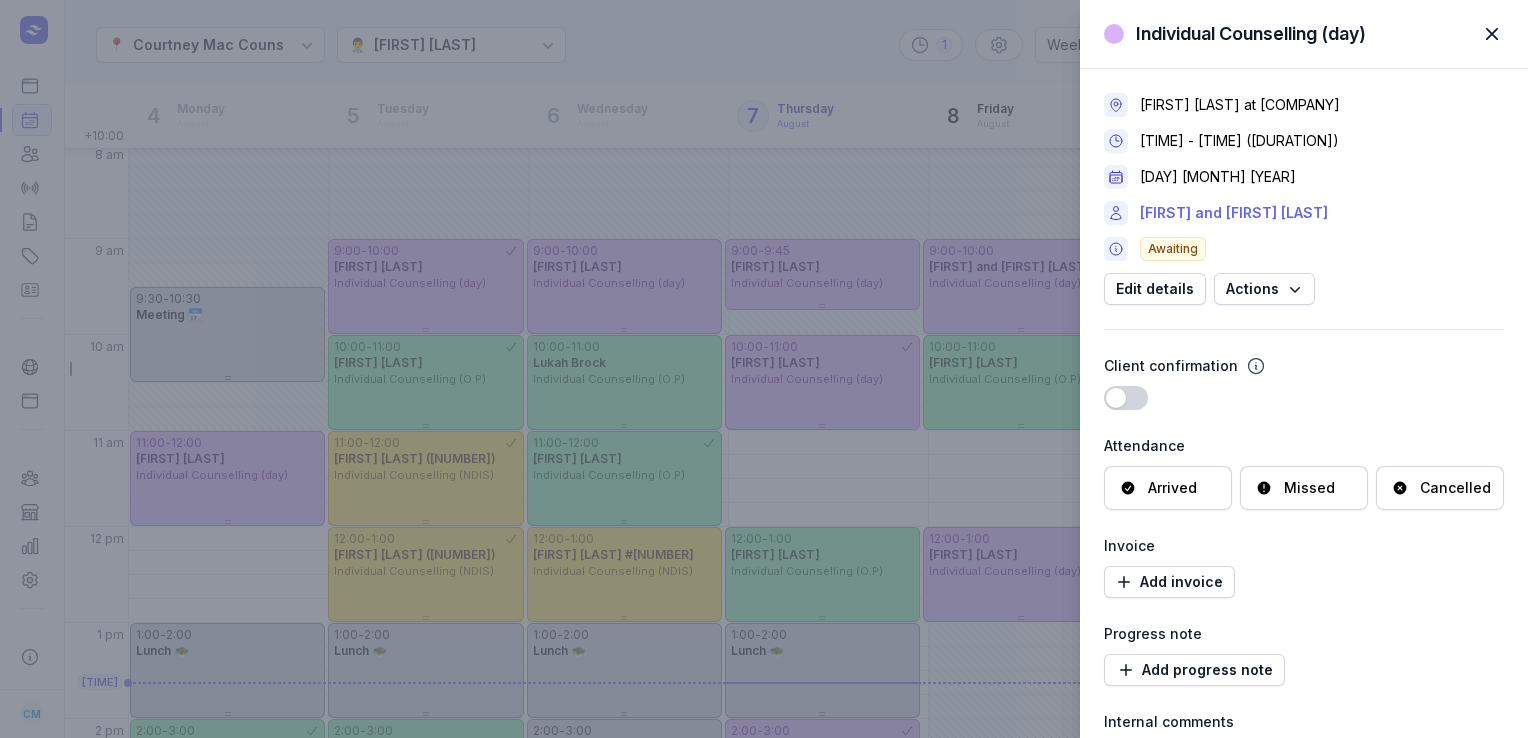click on "[FIRST] and [FIRST] [LAST]" at bounding box center (1234, 213) 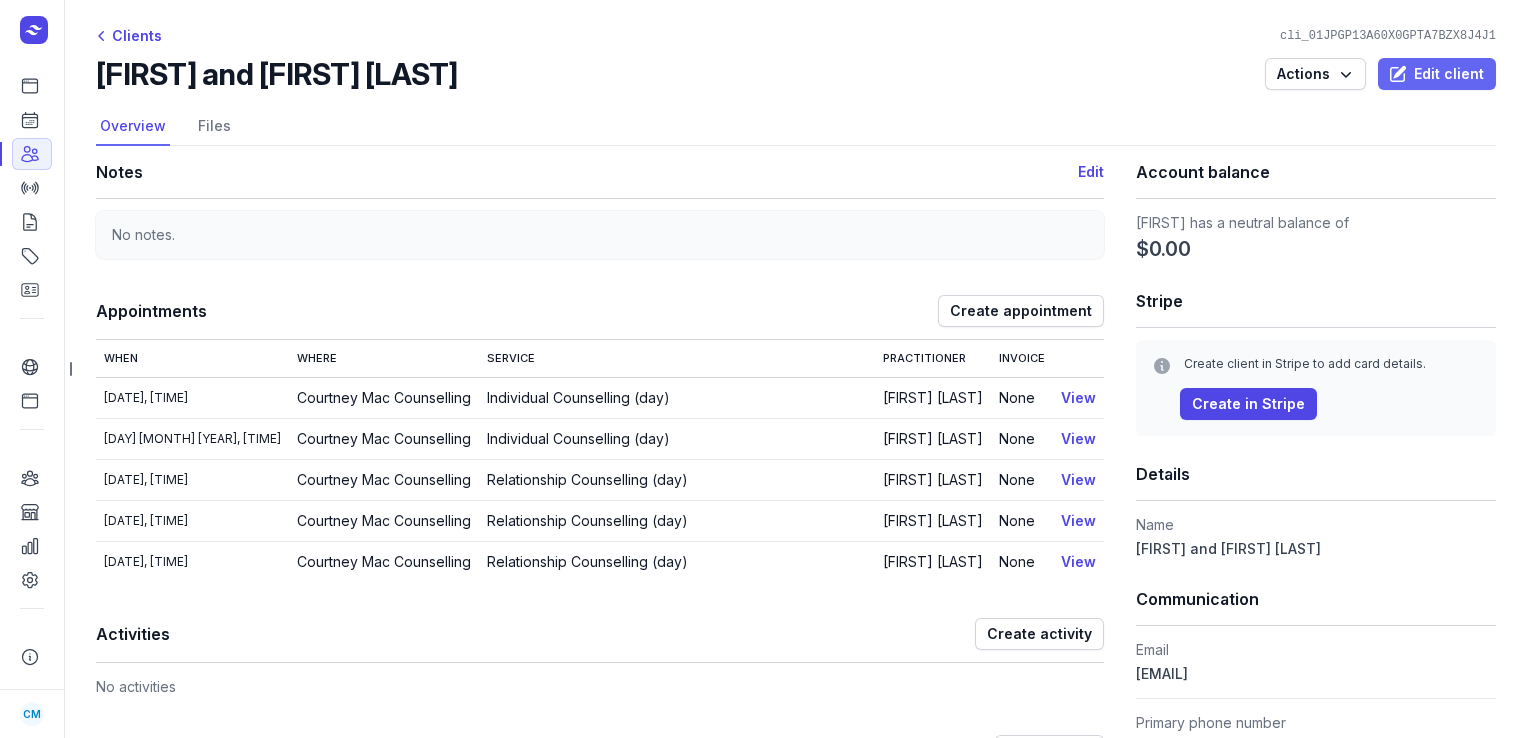 click on "Edit client" at bounding box center [1437, 74] 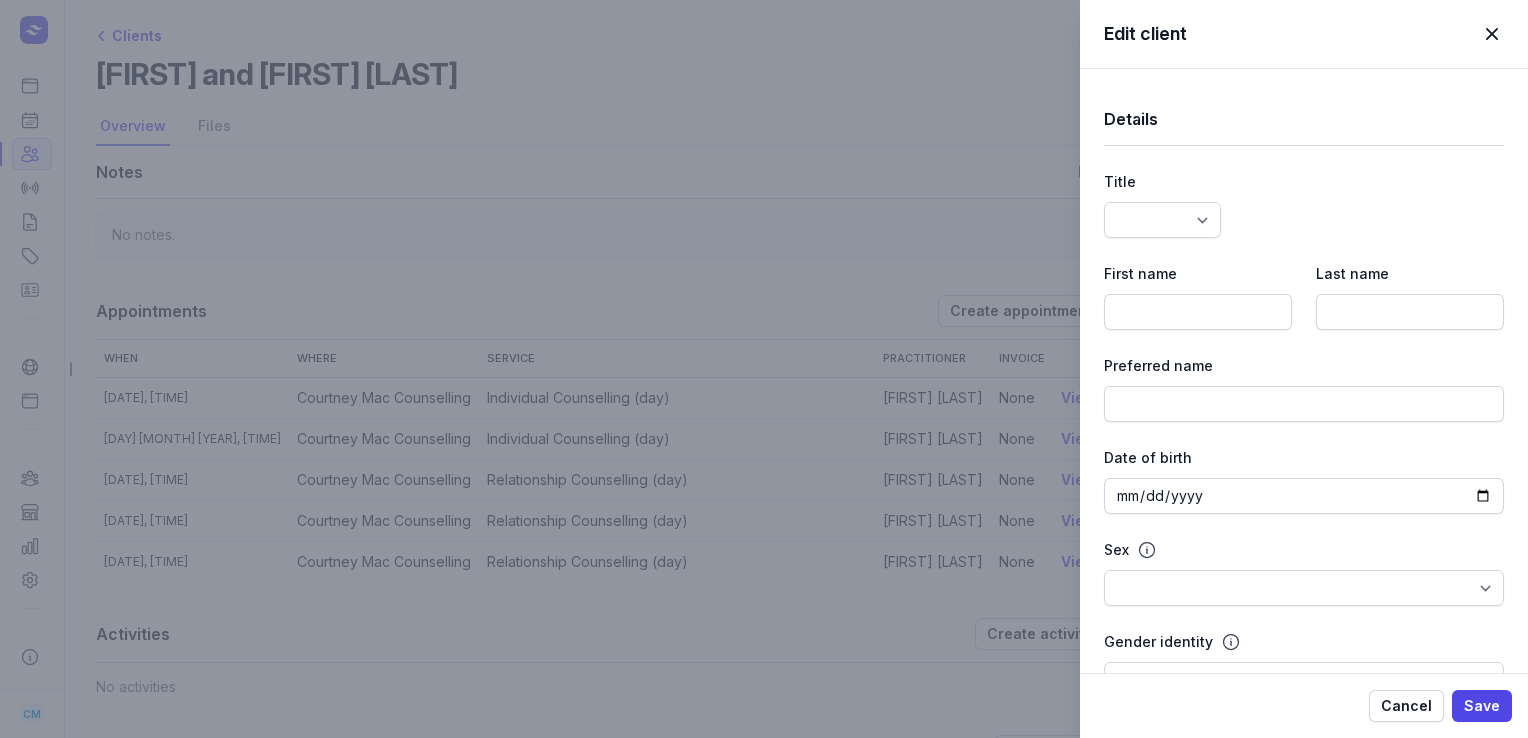 type on "[FIRST] and [FIRST]" 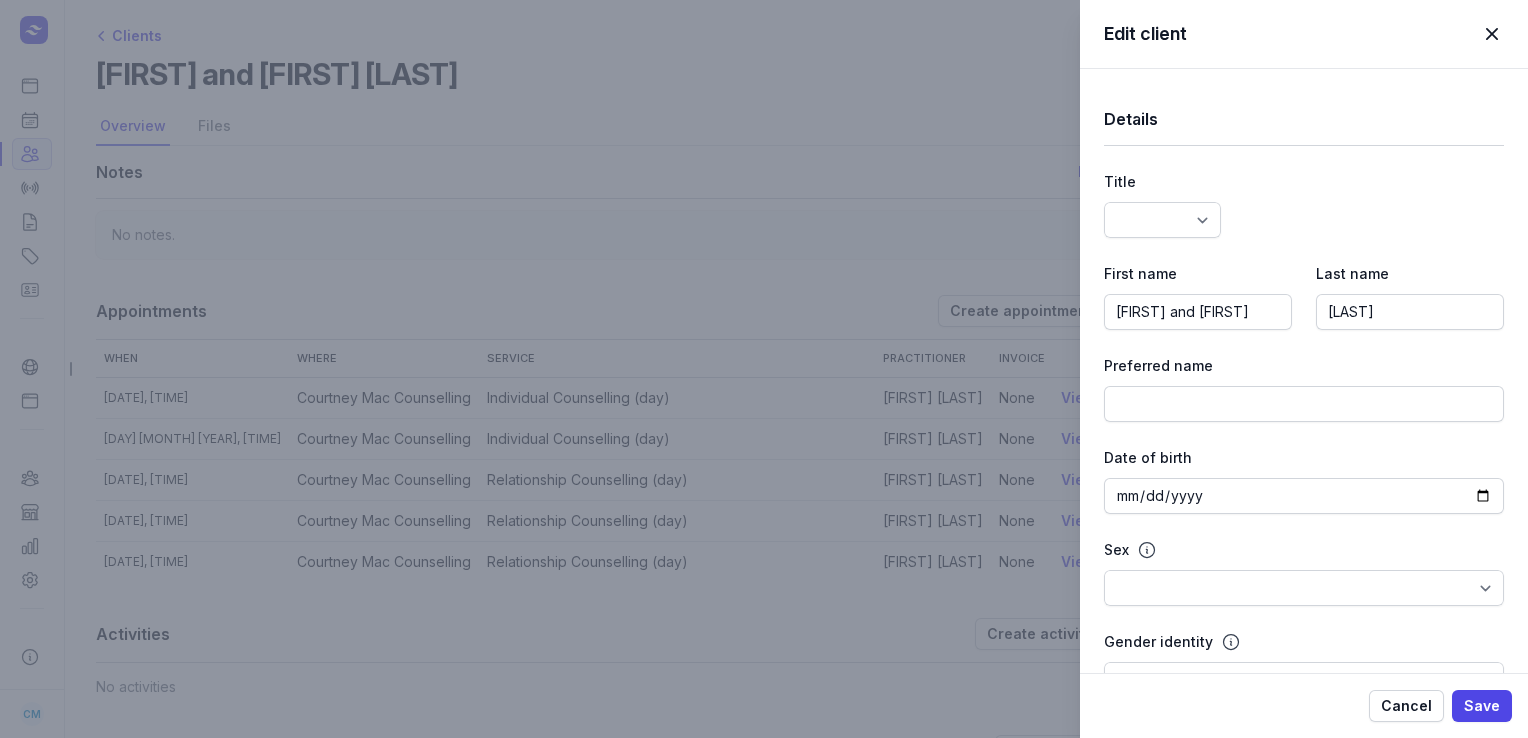 select 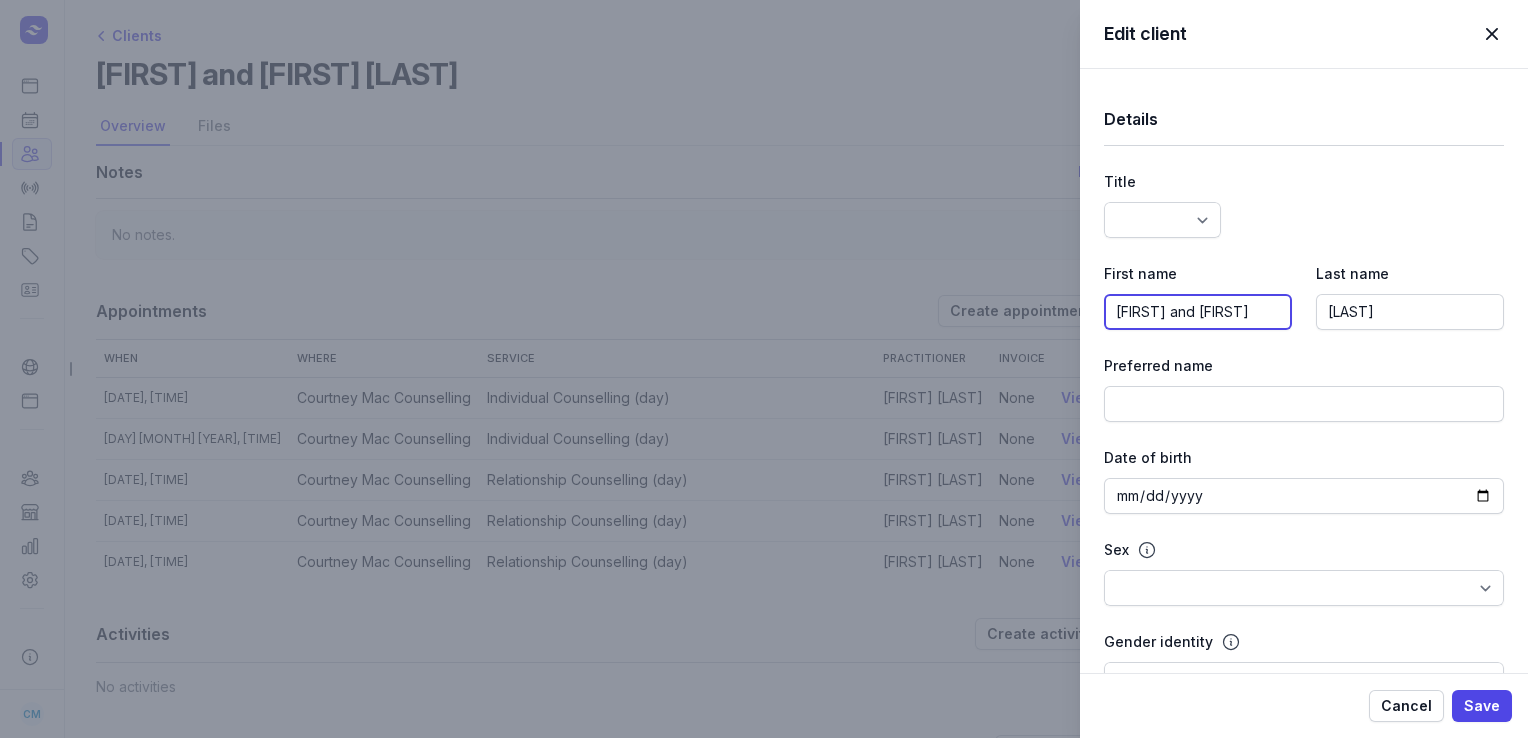 click on "[FIRST] and [FIRST]" 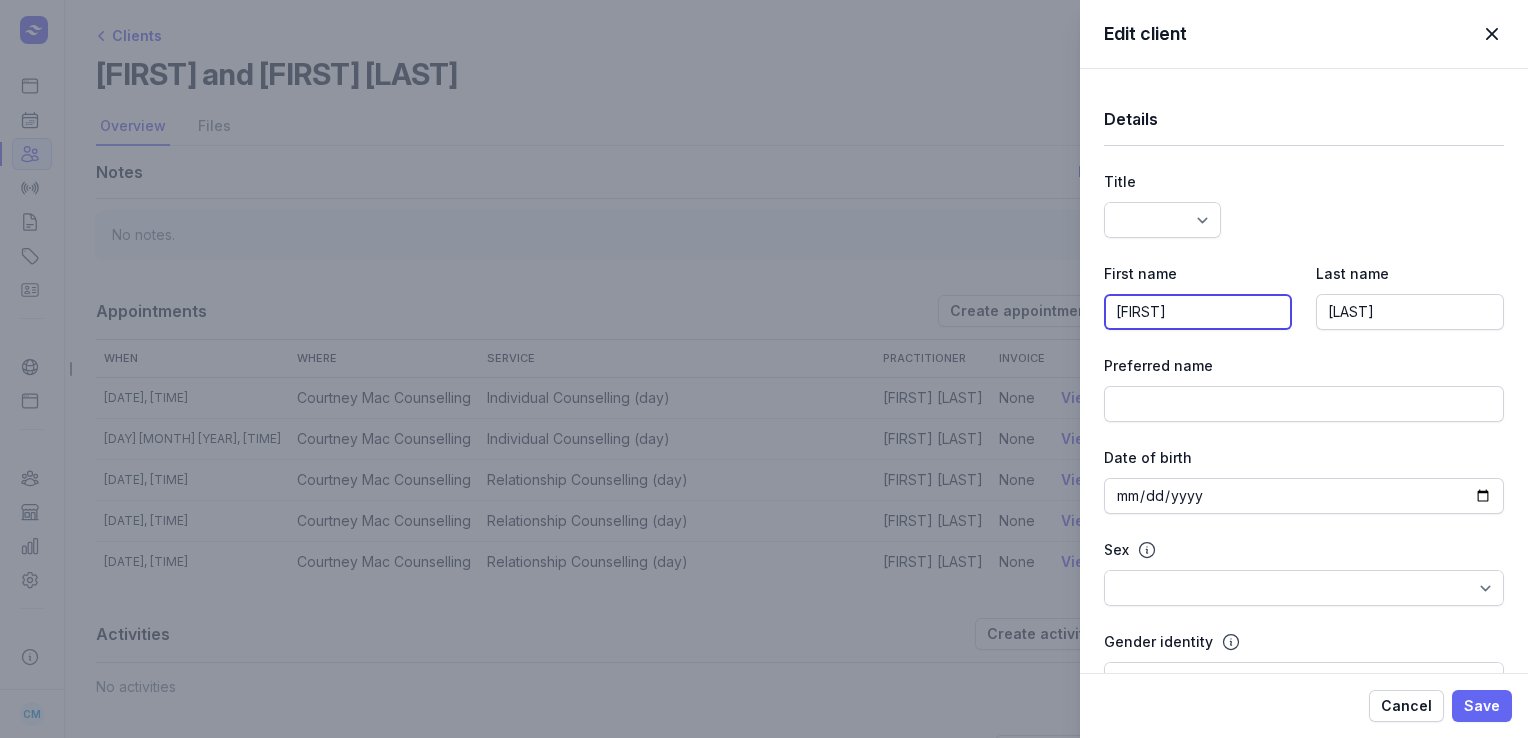 type on "[FIRST]" 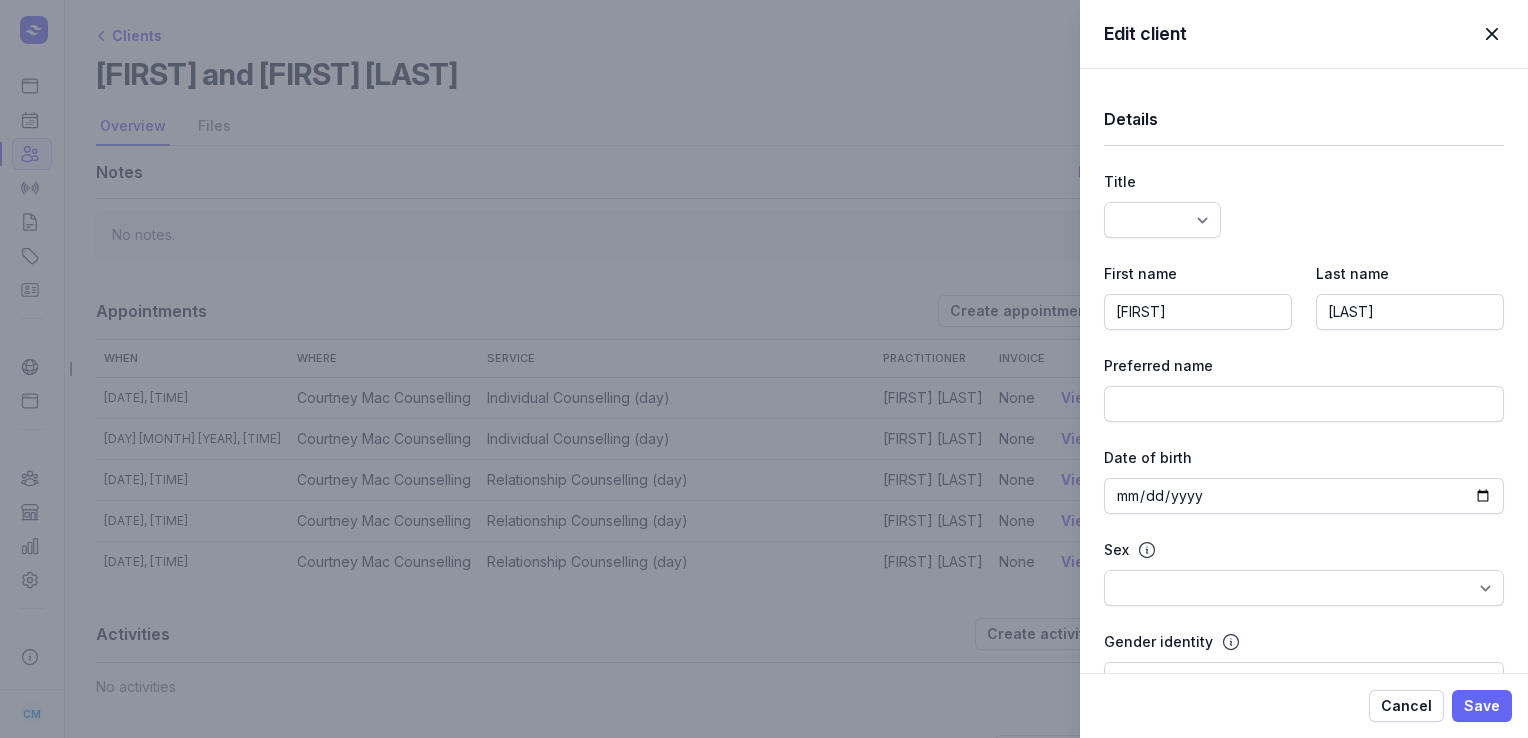 click on "Save" at bounding box center (1482, 706) 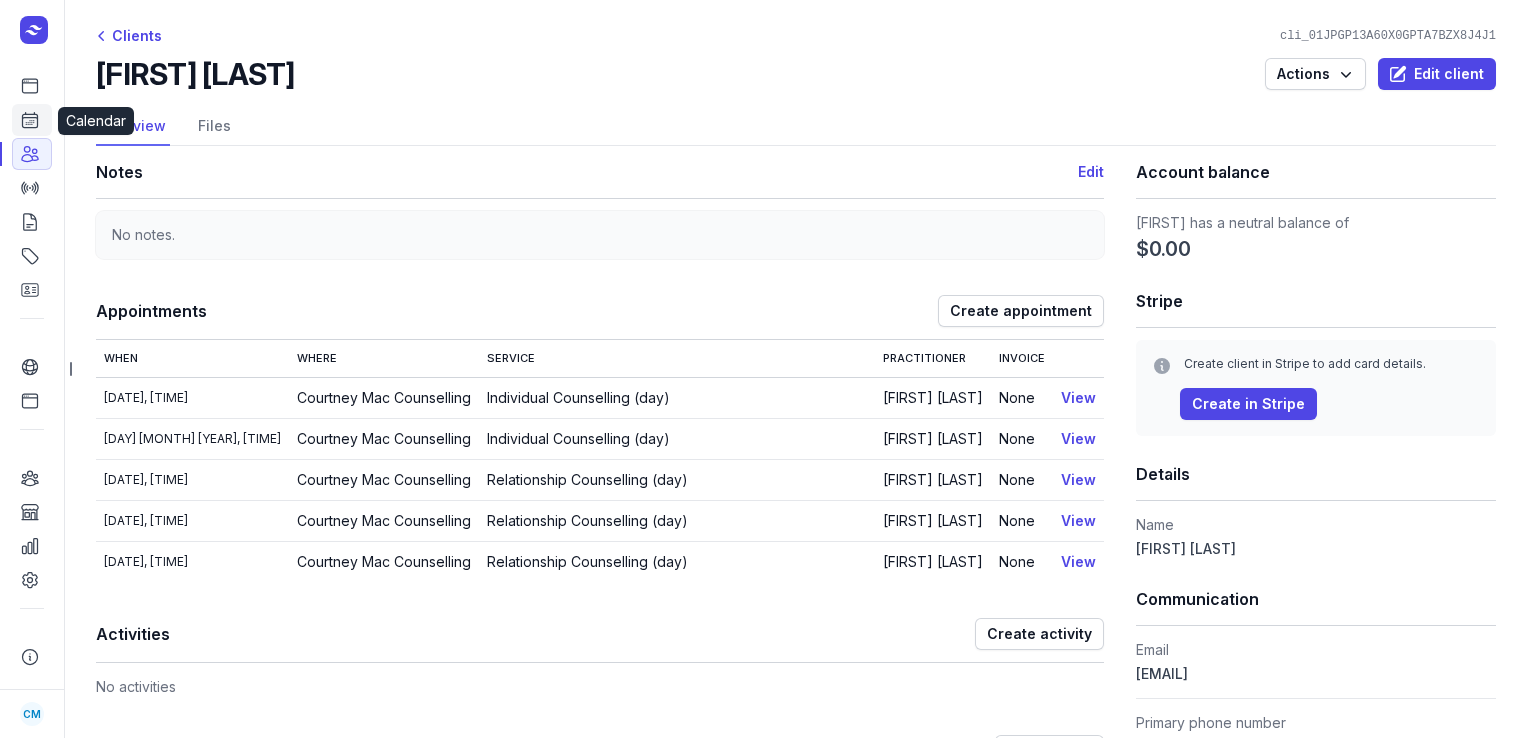 click 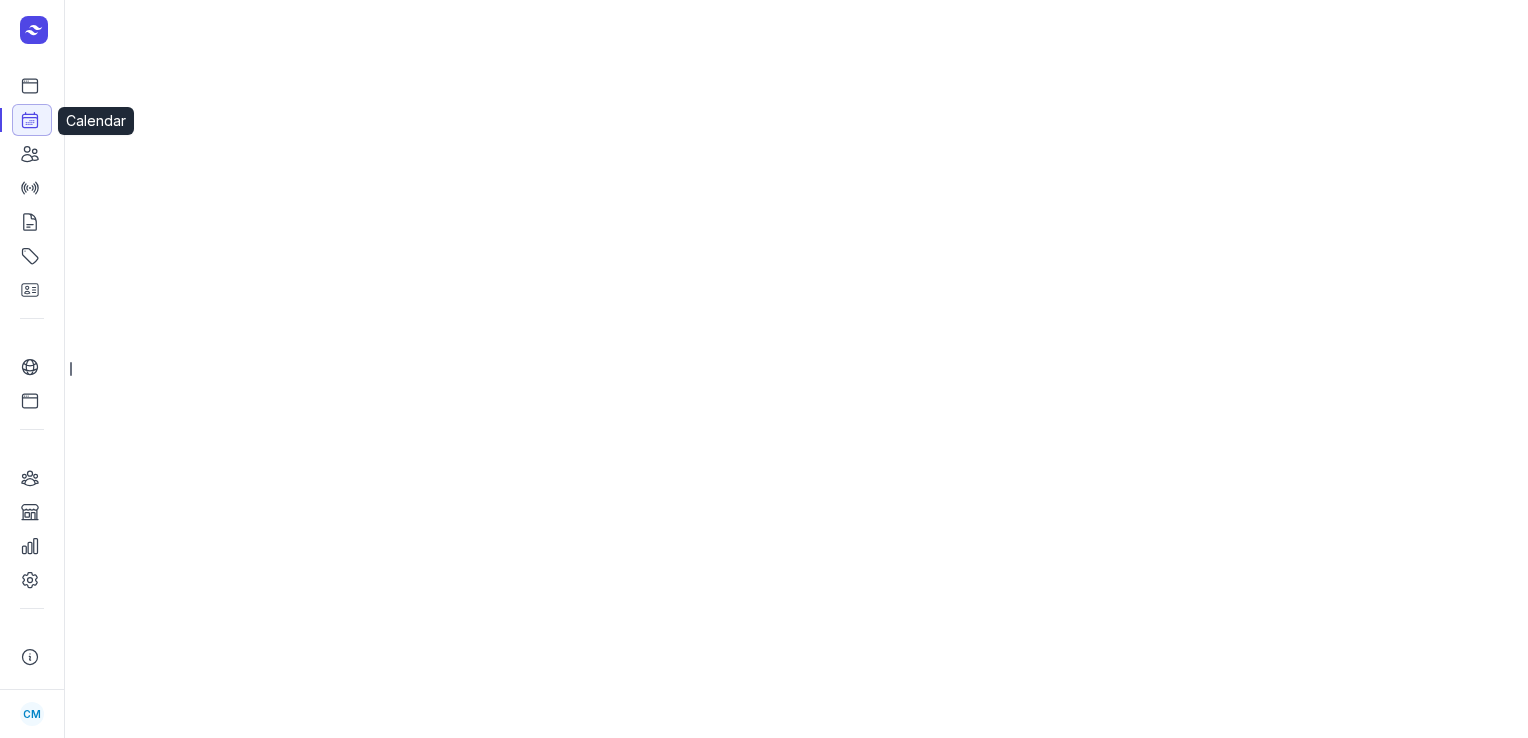 select on "week" 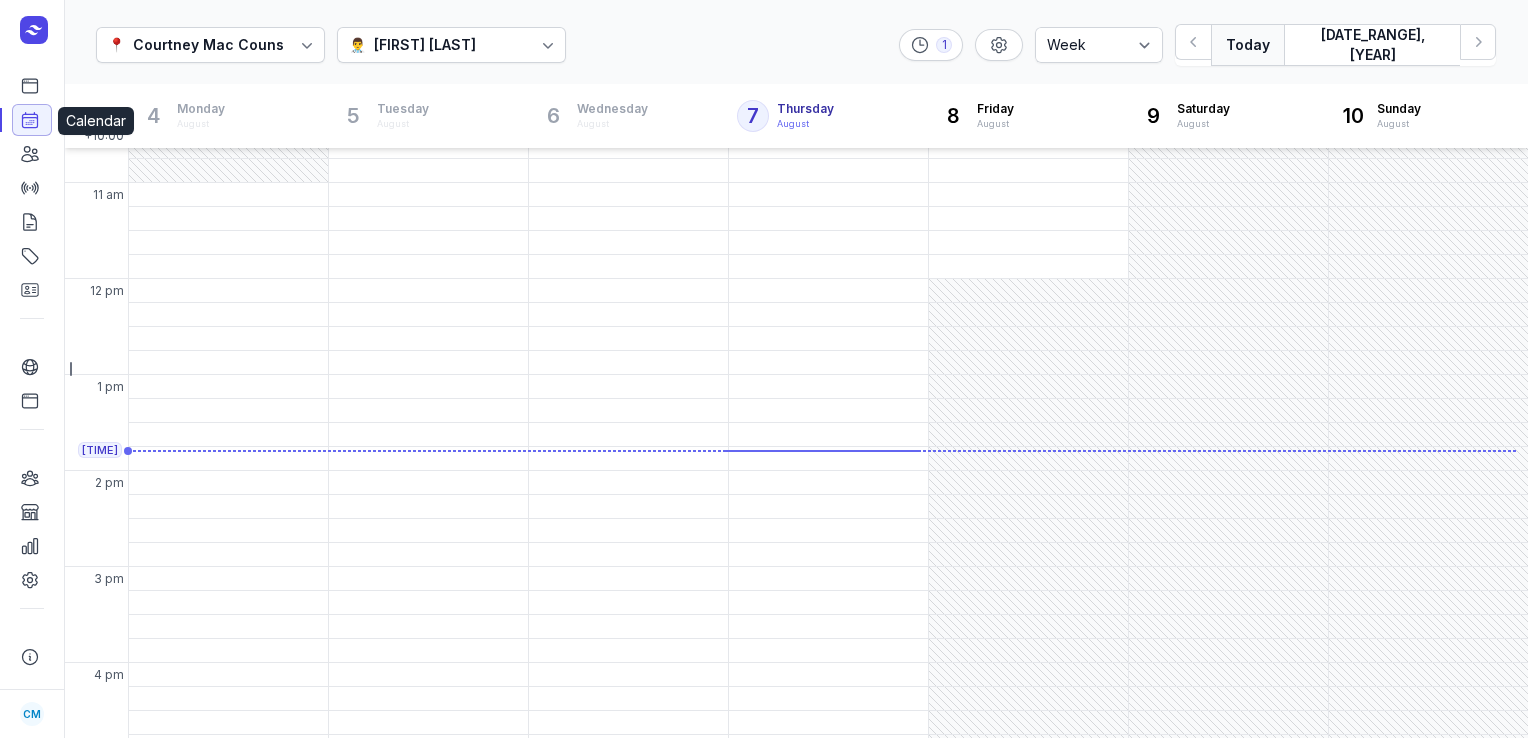 scroll, scrollTop: 304, scrollLeft: 0, axis: vertical 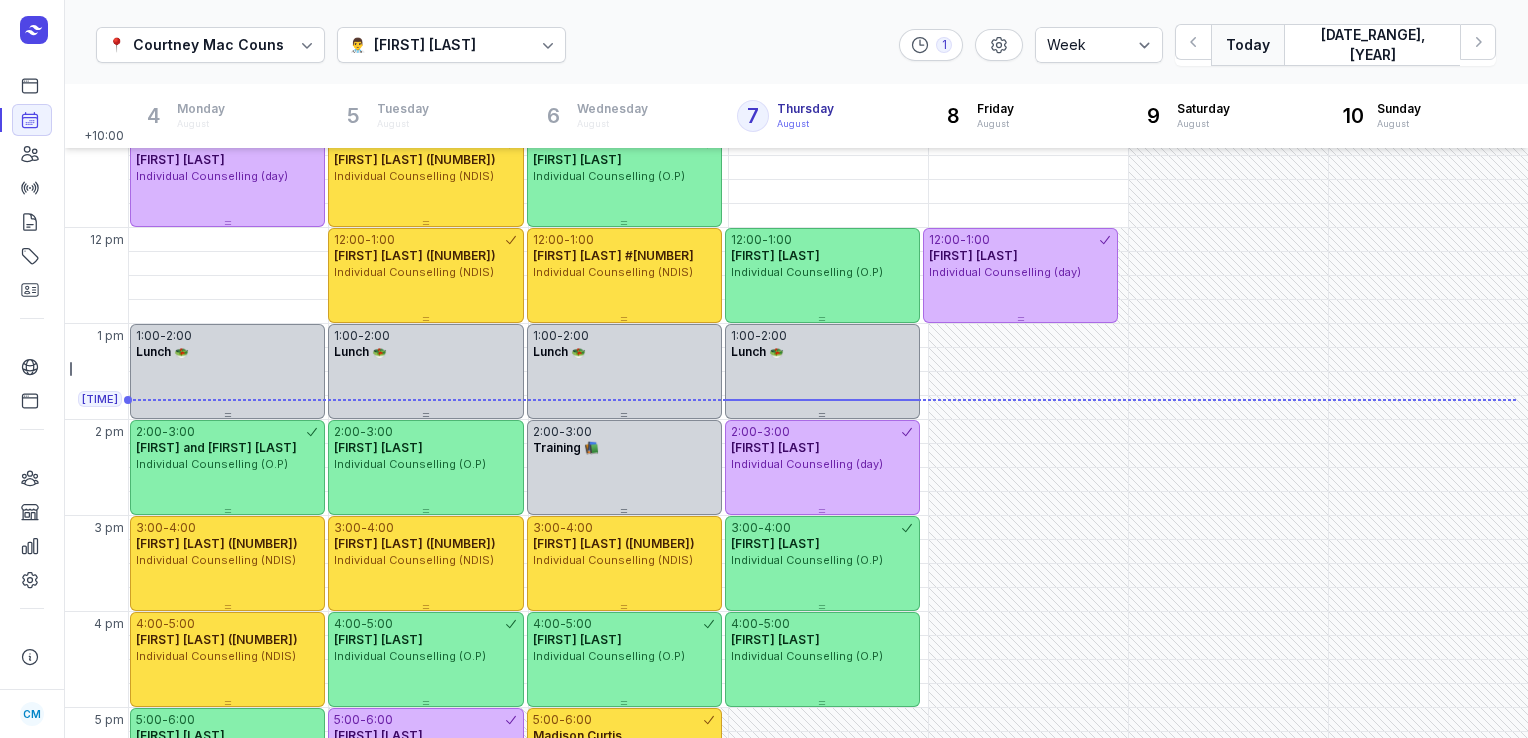 click on "👨‍⚕️ [FIRST] [LAST]" at bounding box center [451, 45] 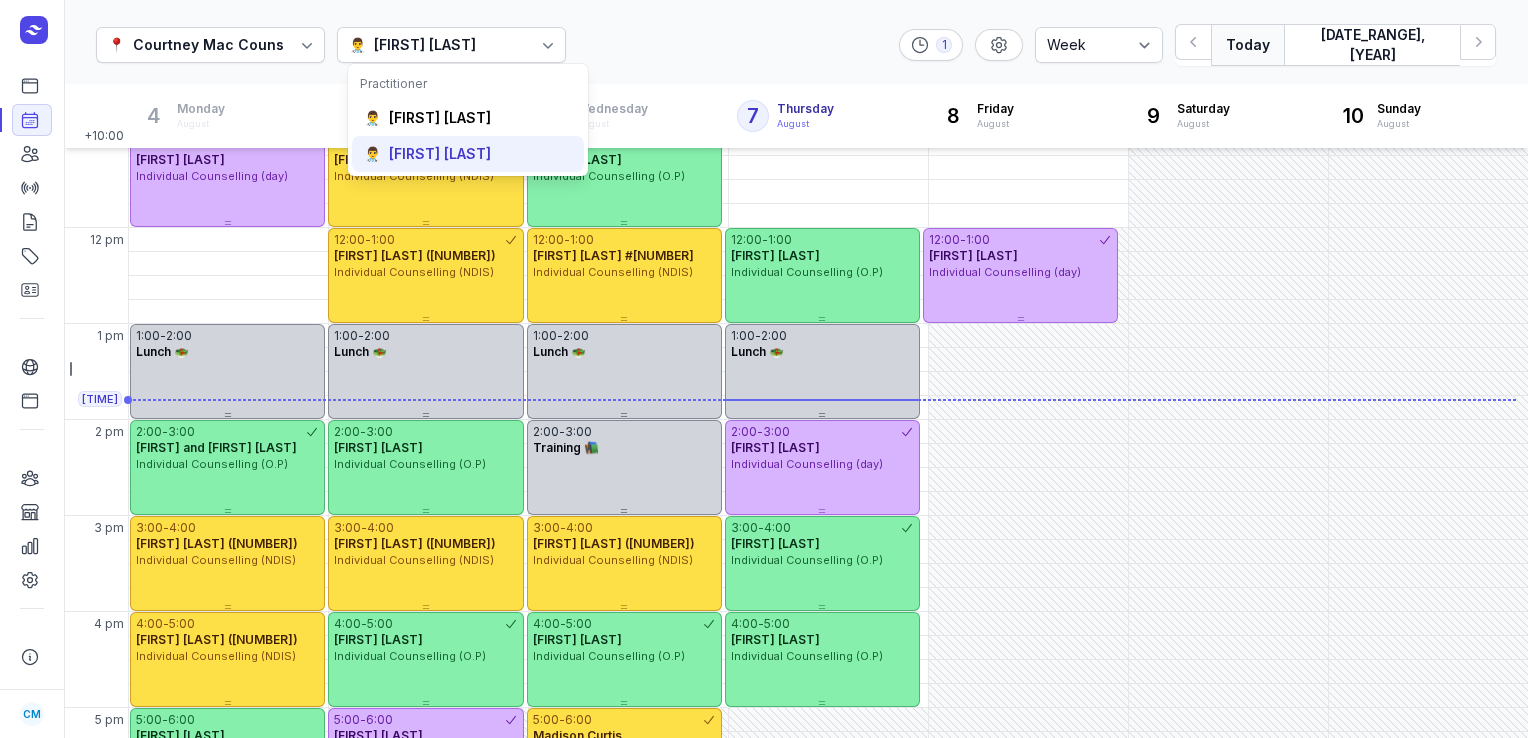 click on "👨‍⚕️ [FIRST] [LAST]" 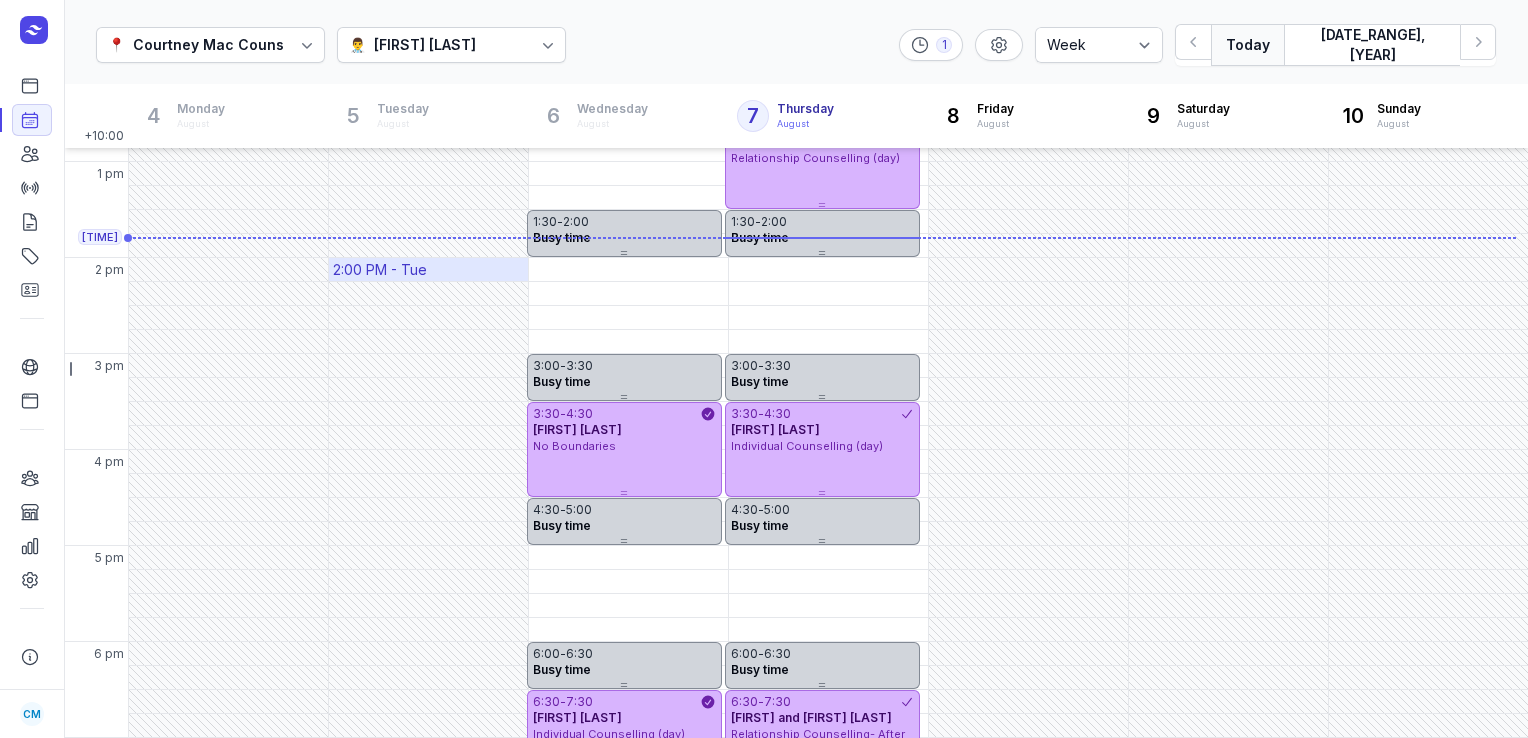 scroll, scrollTop: 561, scrollLeft: 0, axis: vertical 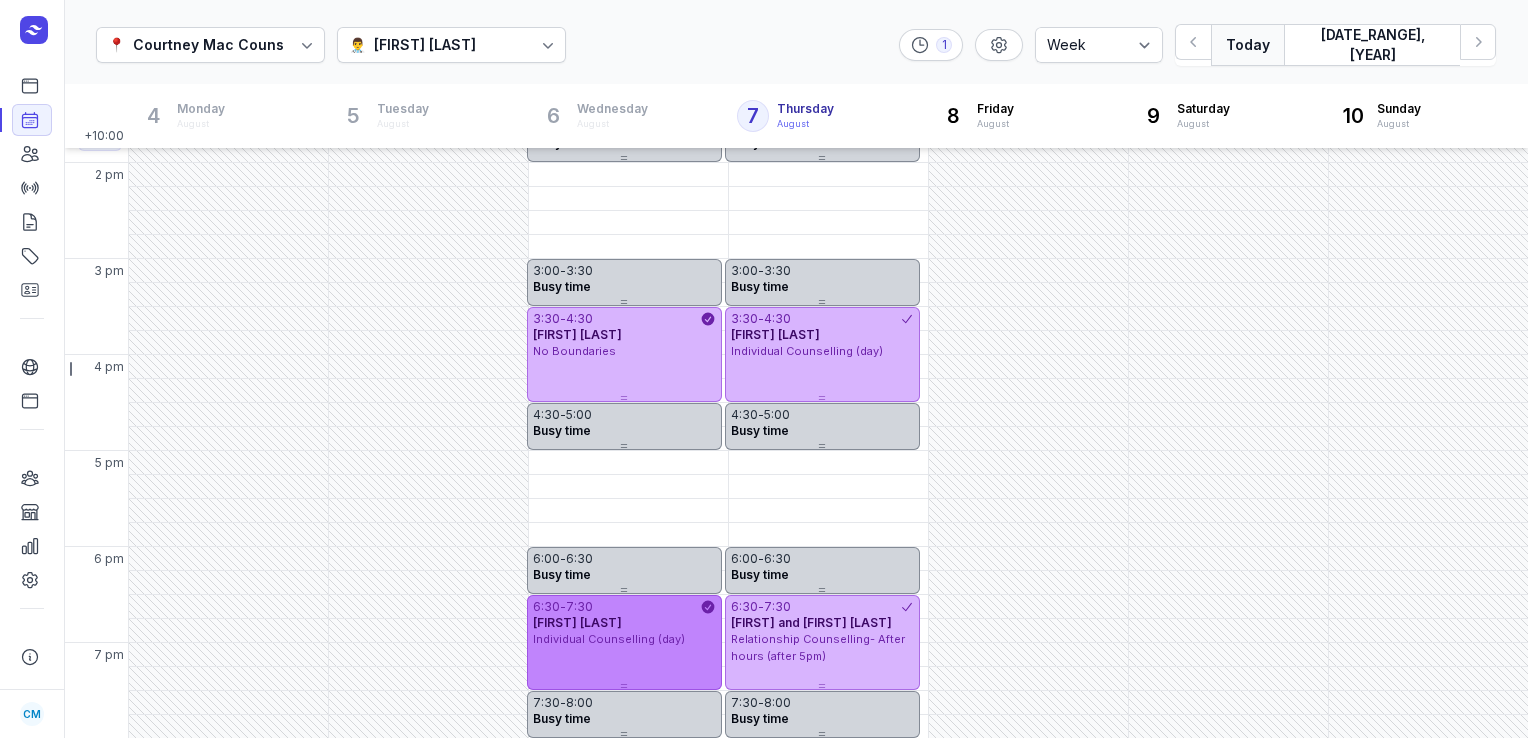 click on "Individual Counselling (day)" at bounding box center (624, 639) 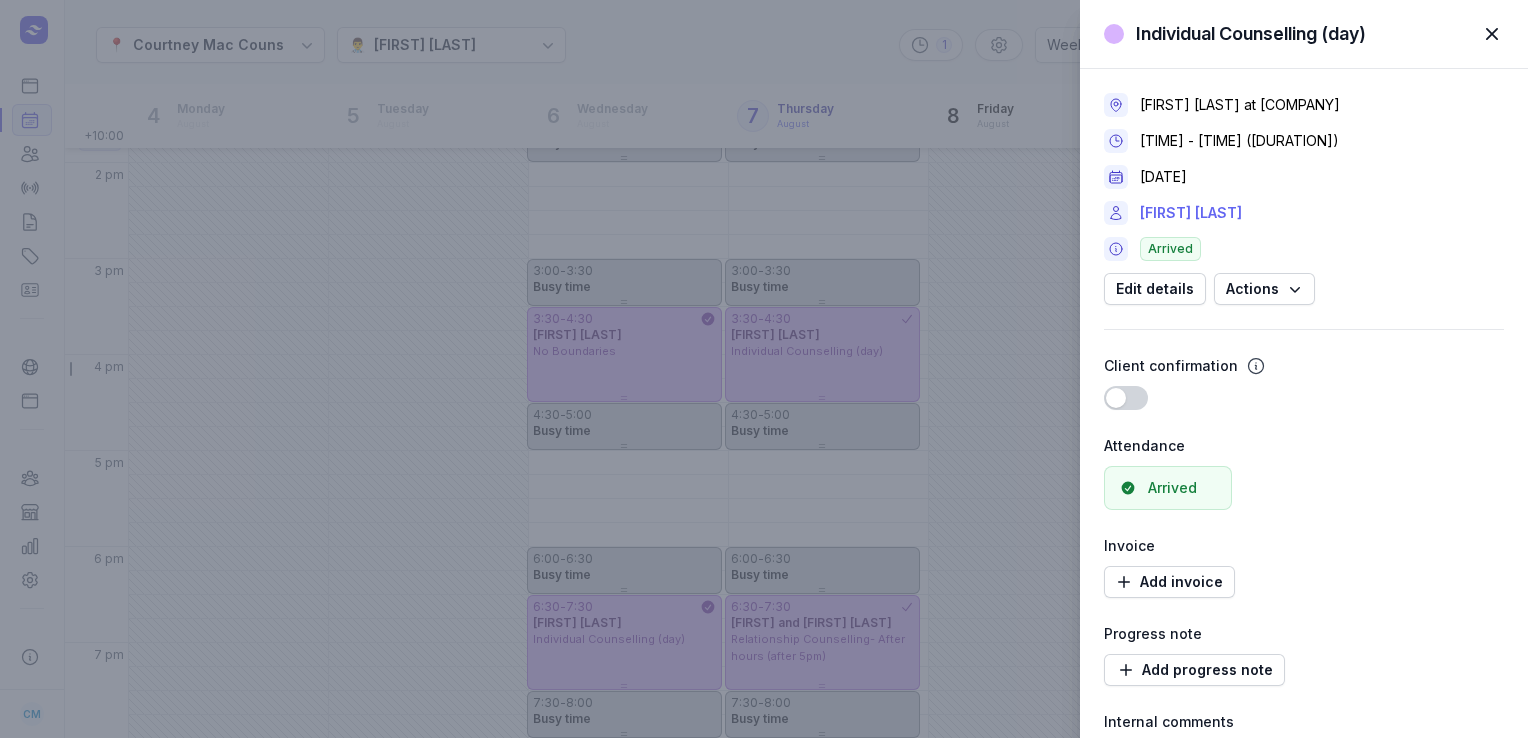 click on "[FIRST] [LAST]" at bounding box center [1191, 213] 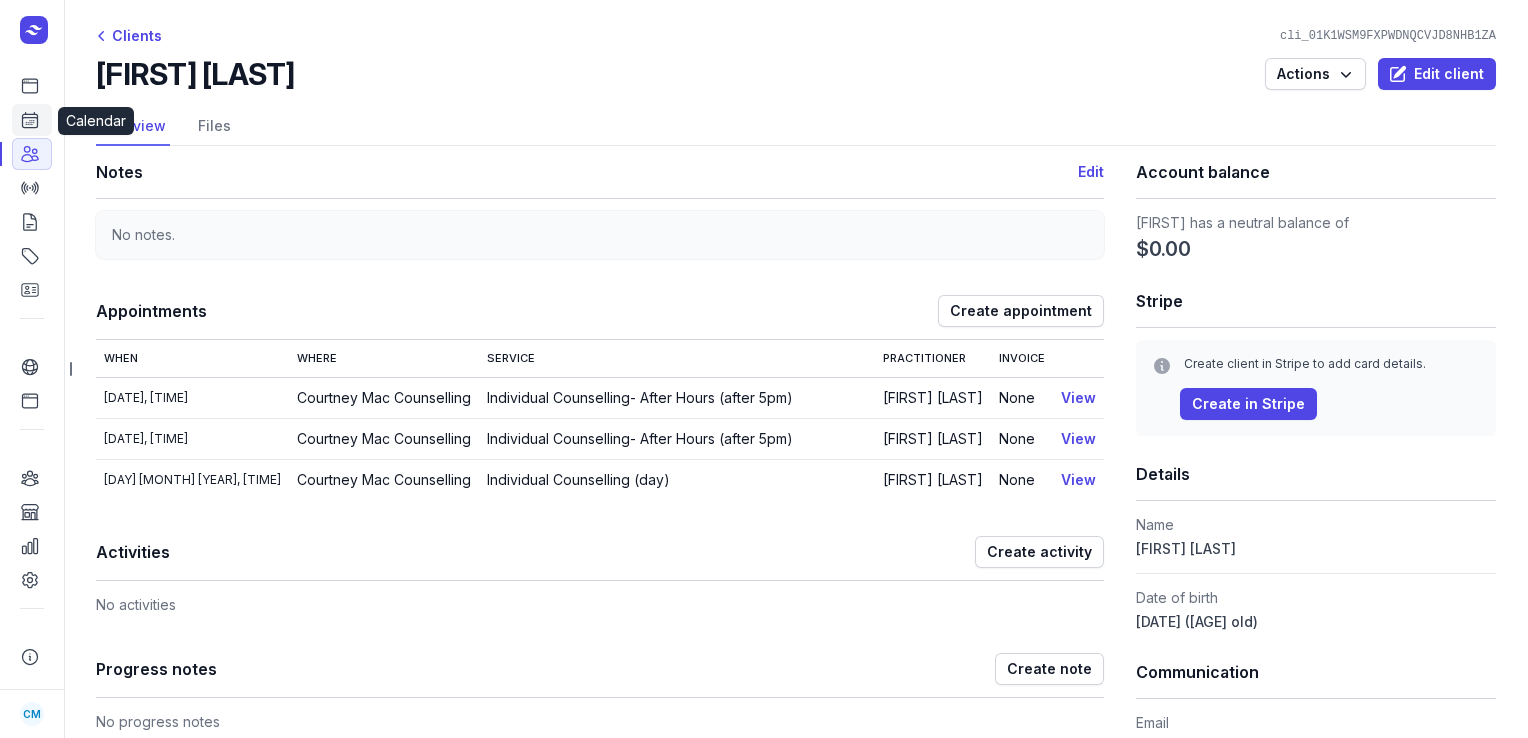 click 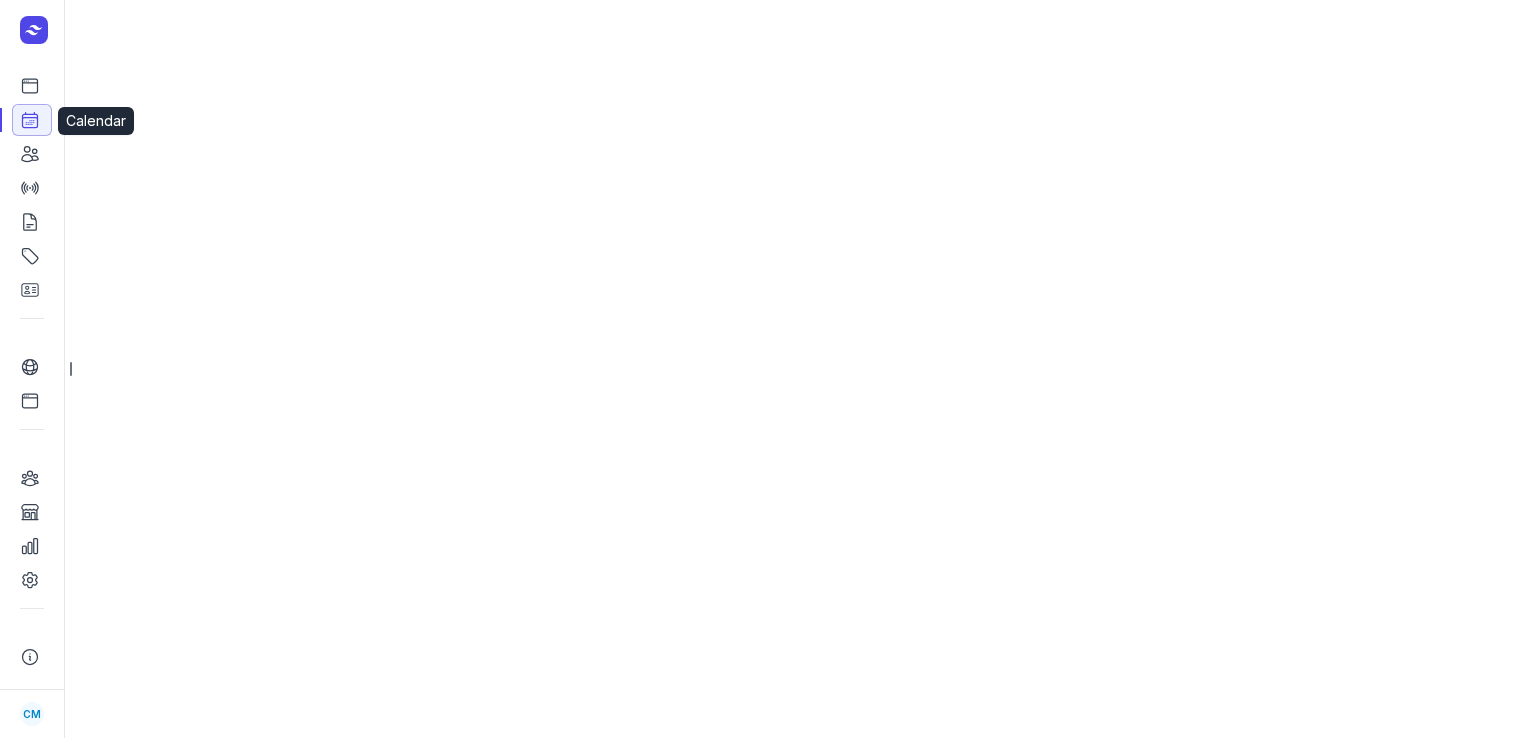 select on "week" 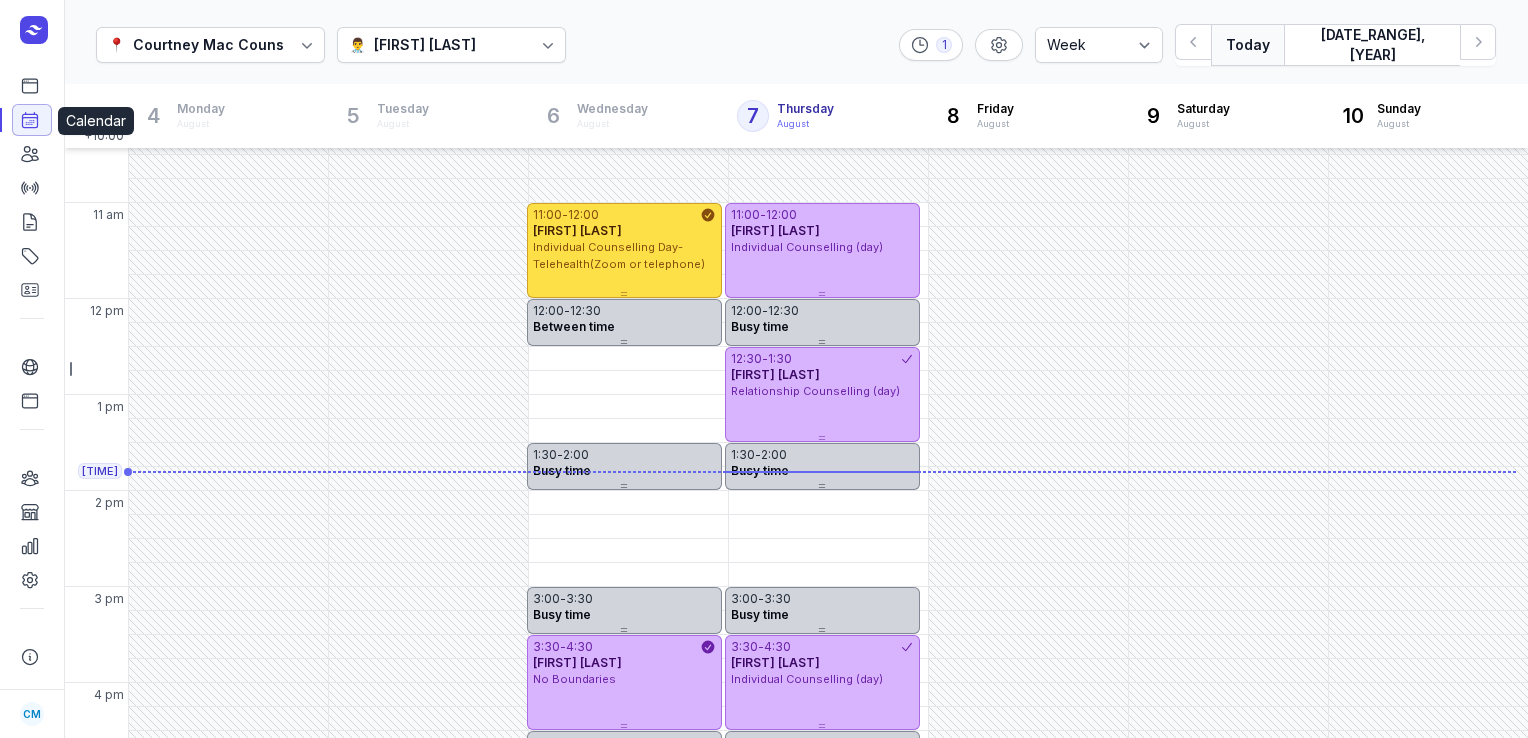 scroll, scrollTop: 305, scrollLeft: 0, axis: vertical 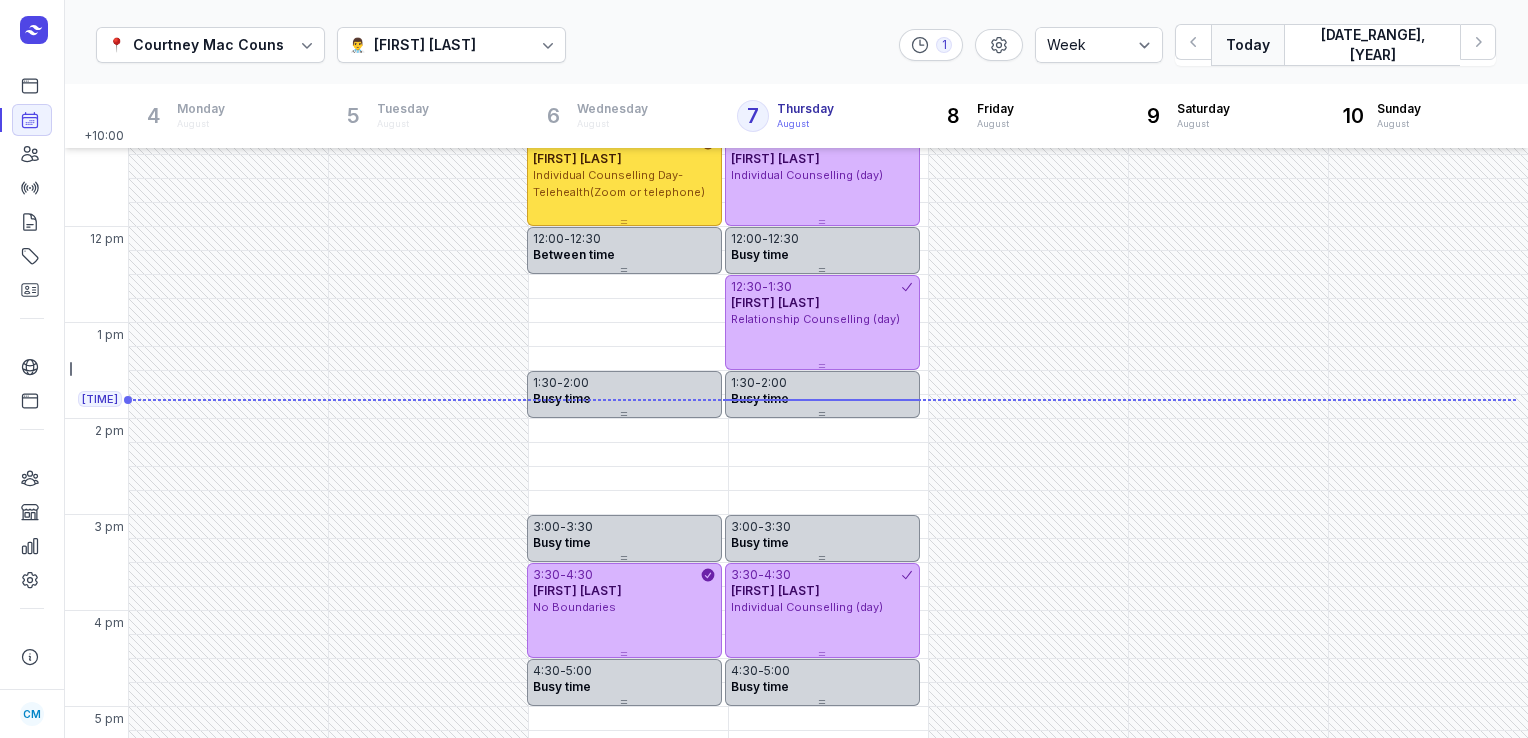 click on "👨‍⚕️ [FIRST] [LAST]" at bounding box center (451, 45) 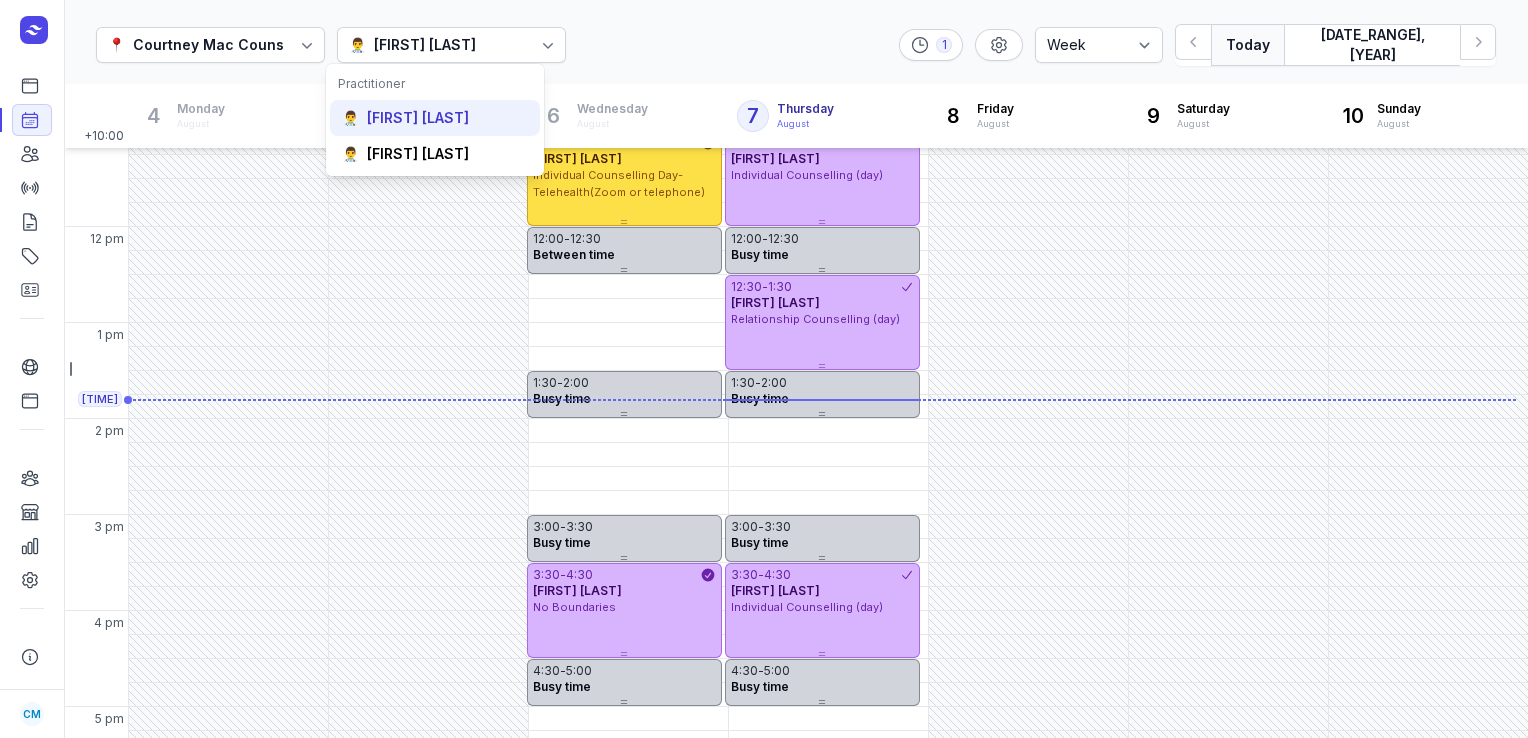 click on "[FIRST] [LAST]" at bounding box center (418, 118) 